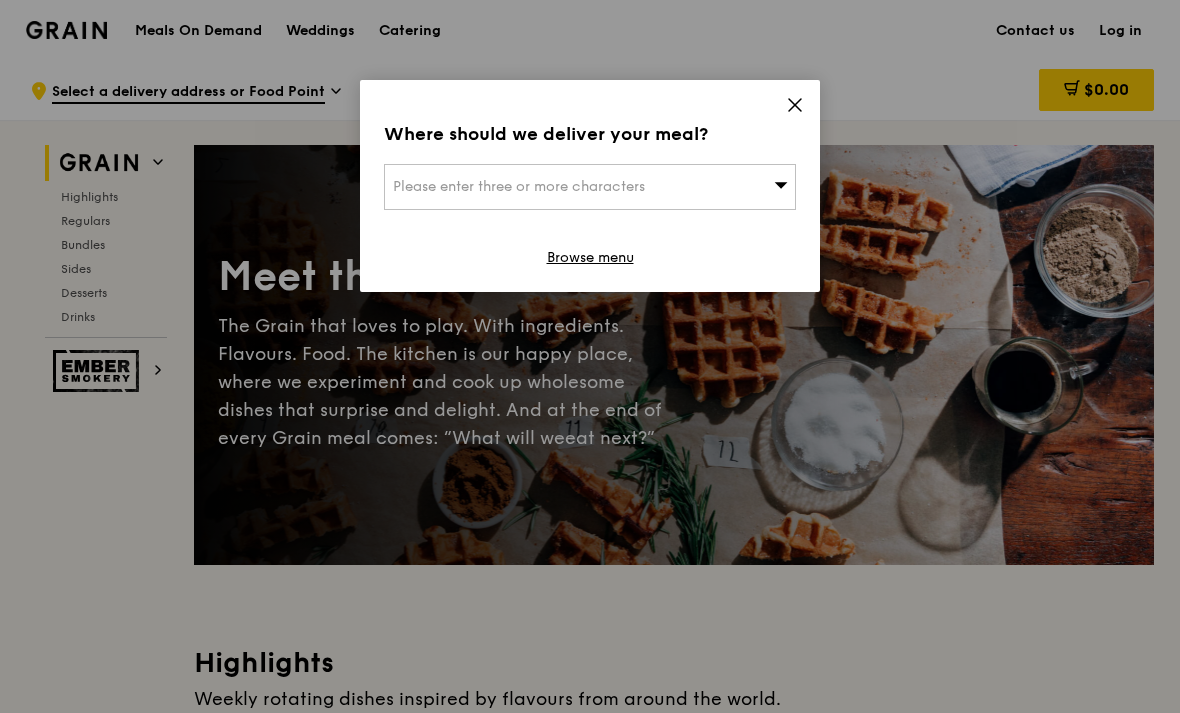 scroll, scrollTop: 0, scrollLeft: 0, axis: both 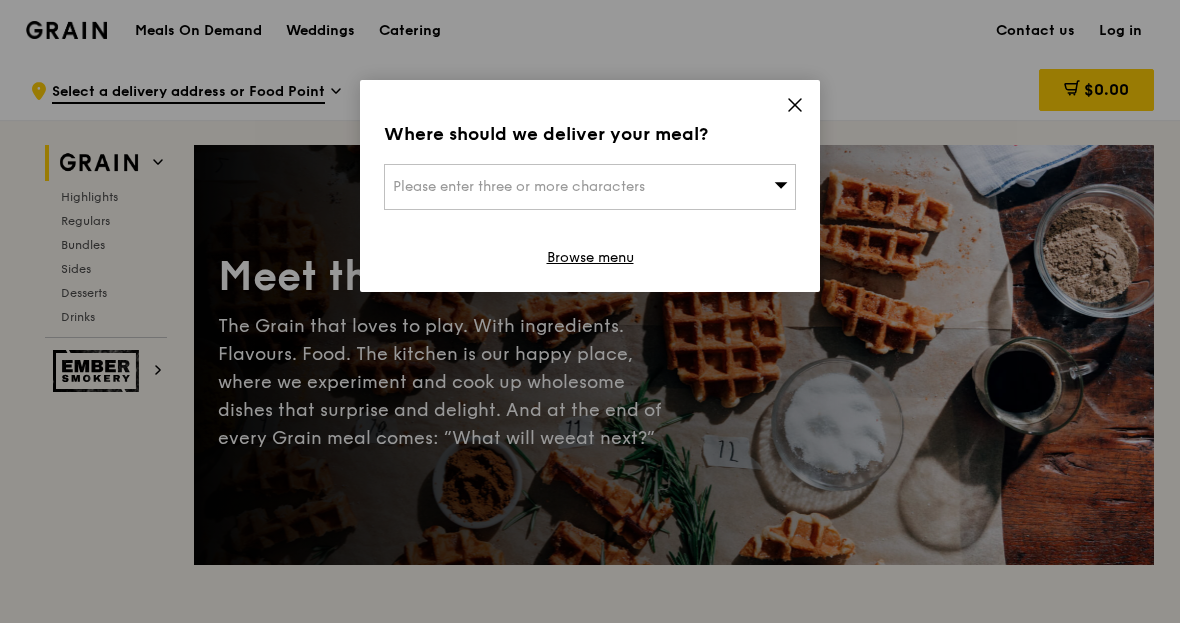 click on "Where should we deliver your meal?
Please enter three or more characters
Browse menu" at bounding box center [590, 186] 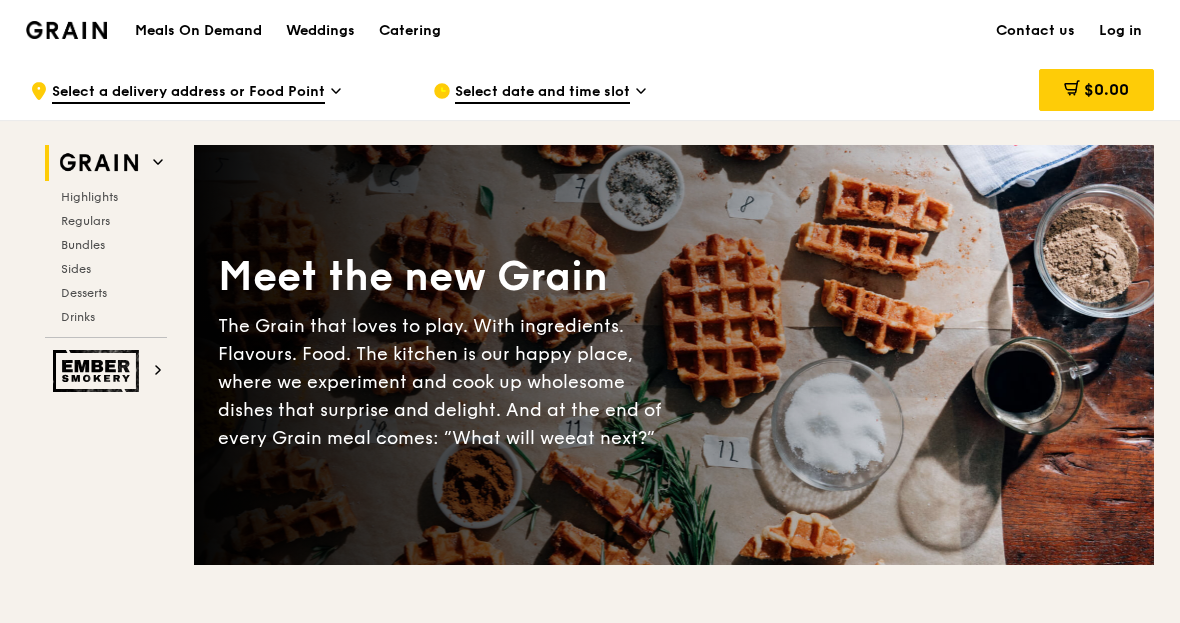 click on "Select date and time slot" at bounding box center (542, 93) 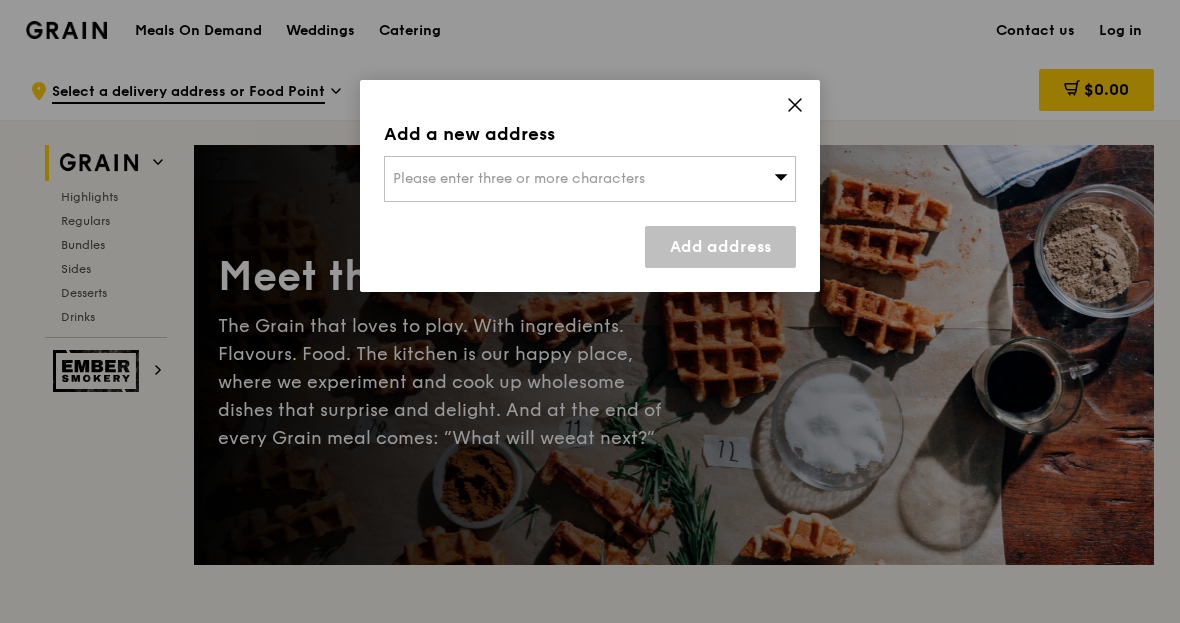 click on "Please enter three or more characters" at bounding box center (590, 179) 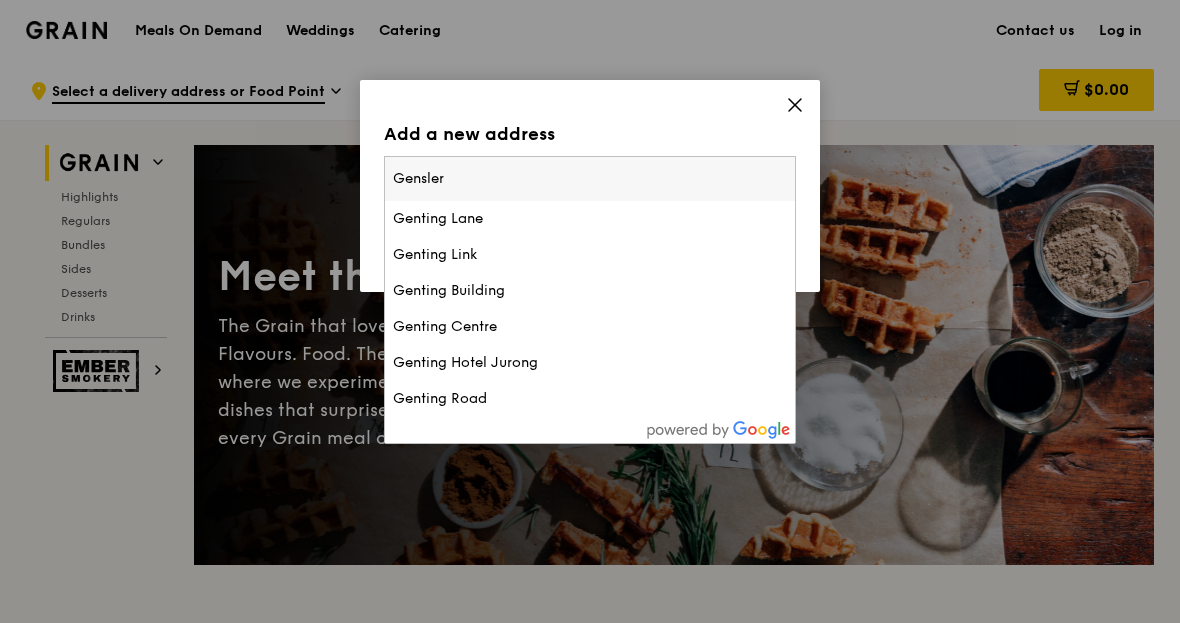 type on "Gentler" 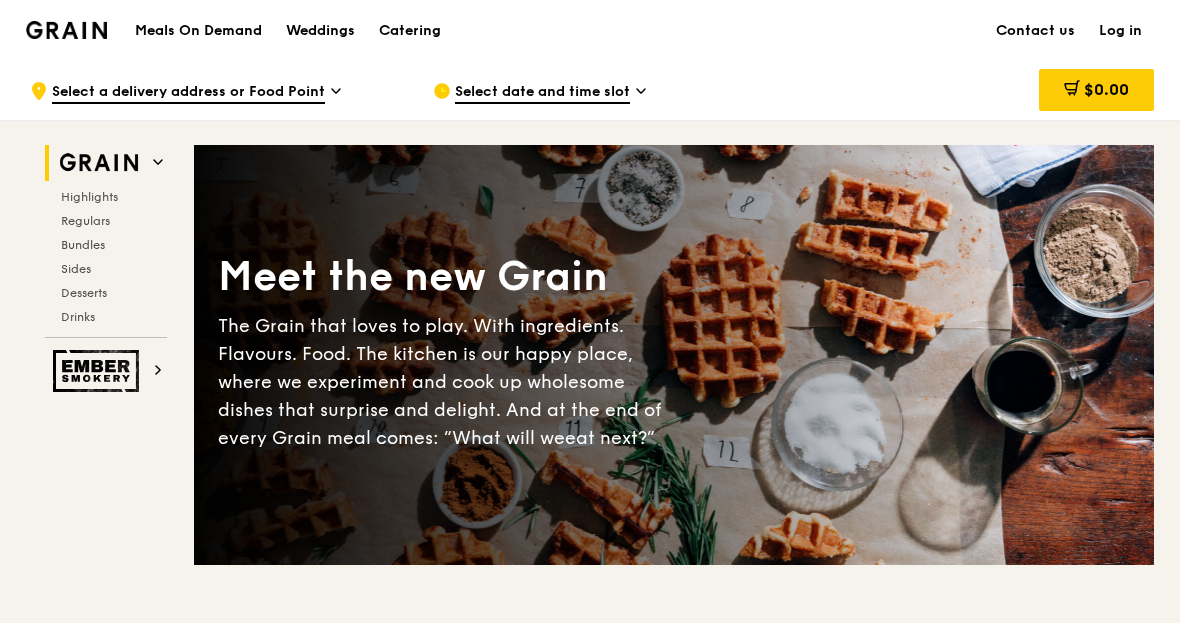 click on "$0.00" at bounding box center [993, 91] 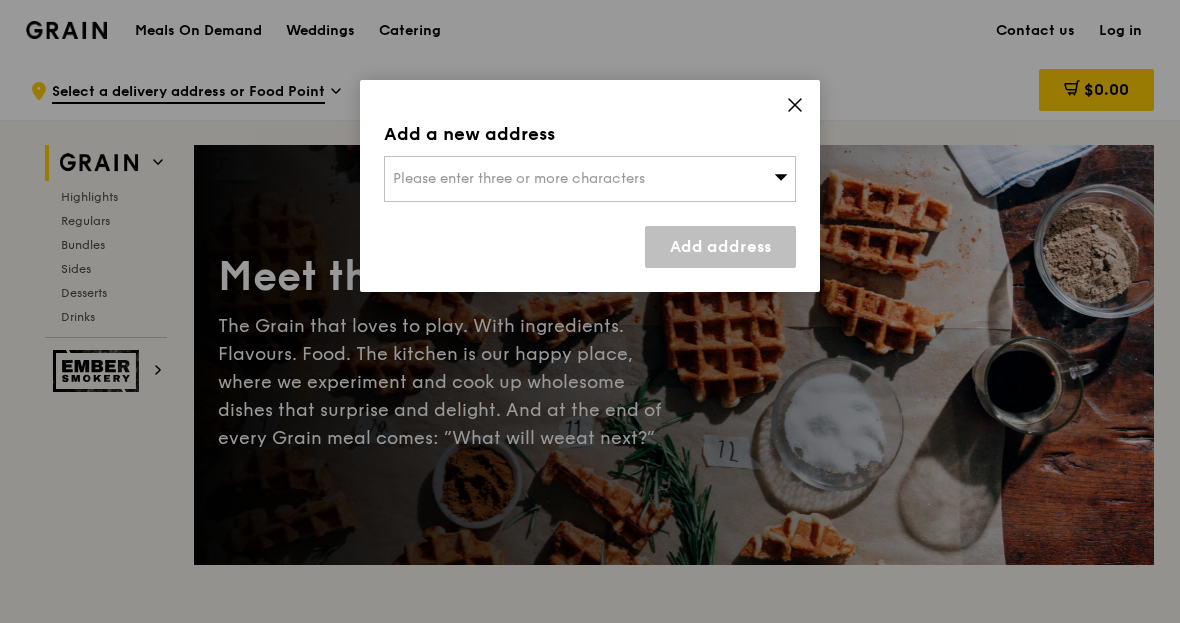 click on "Please enter three or more characters" at bounding box center (590, 179) 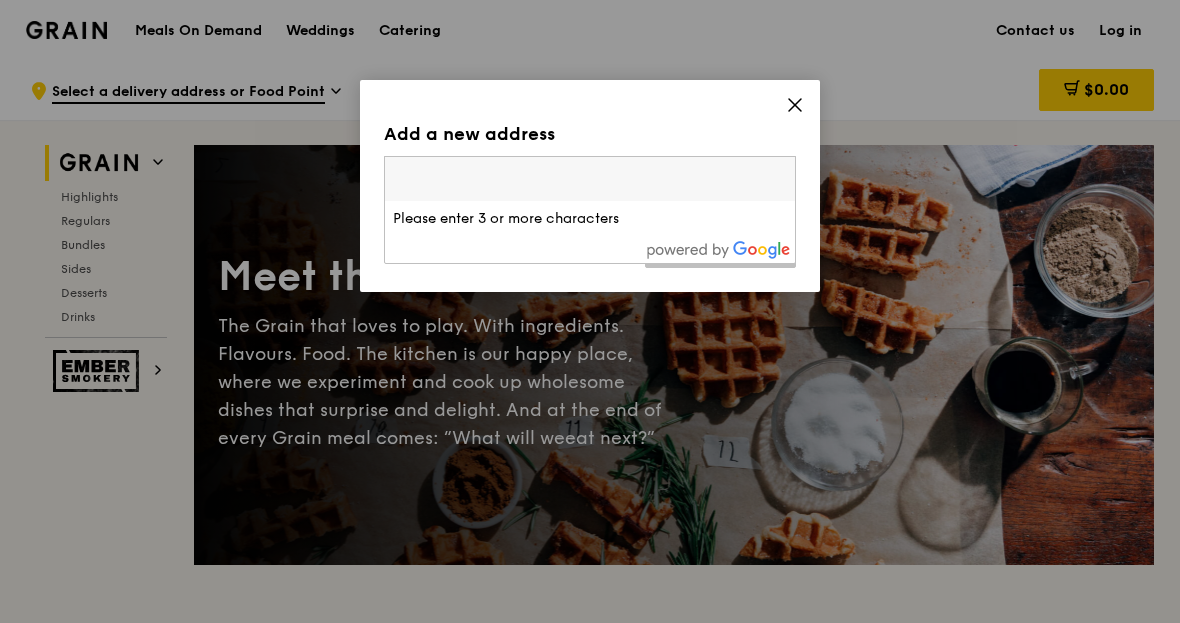 click at bounding box center [590, 179] 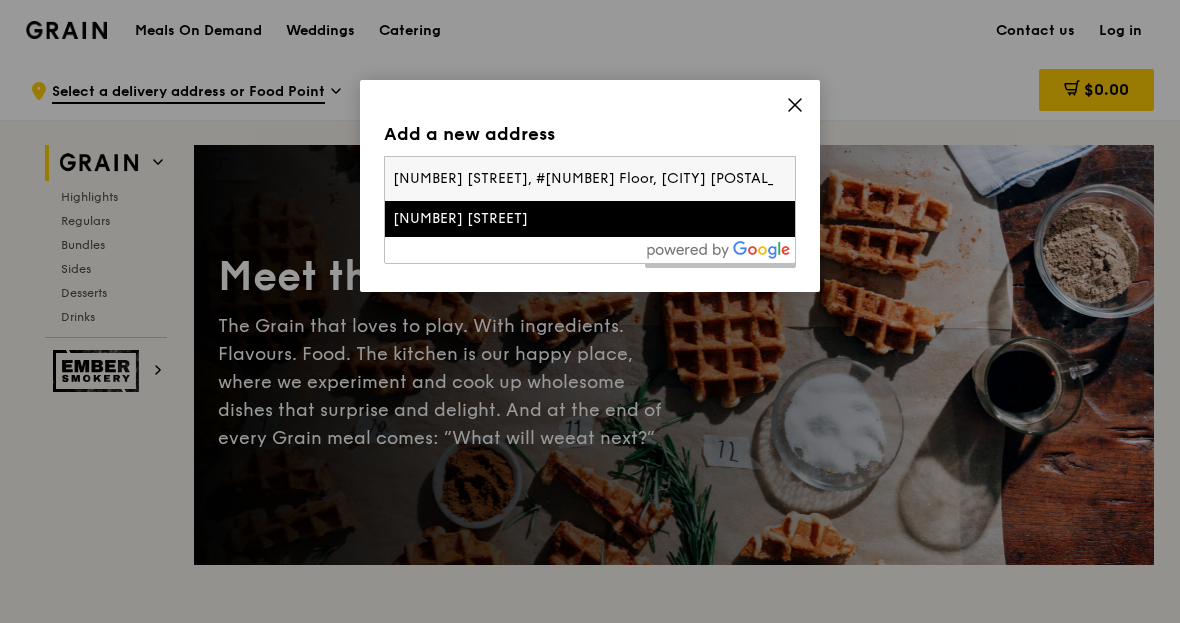 click on "[NUMBER] [STREET]" at bounding box center (590, 219) 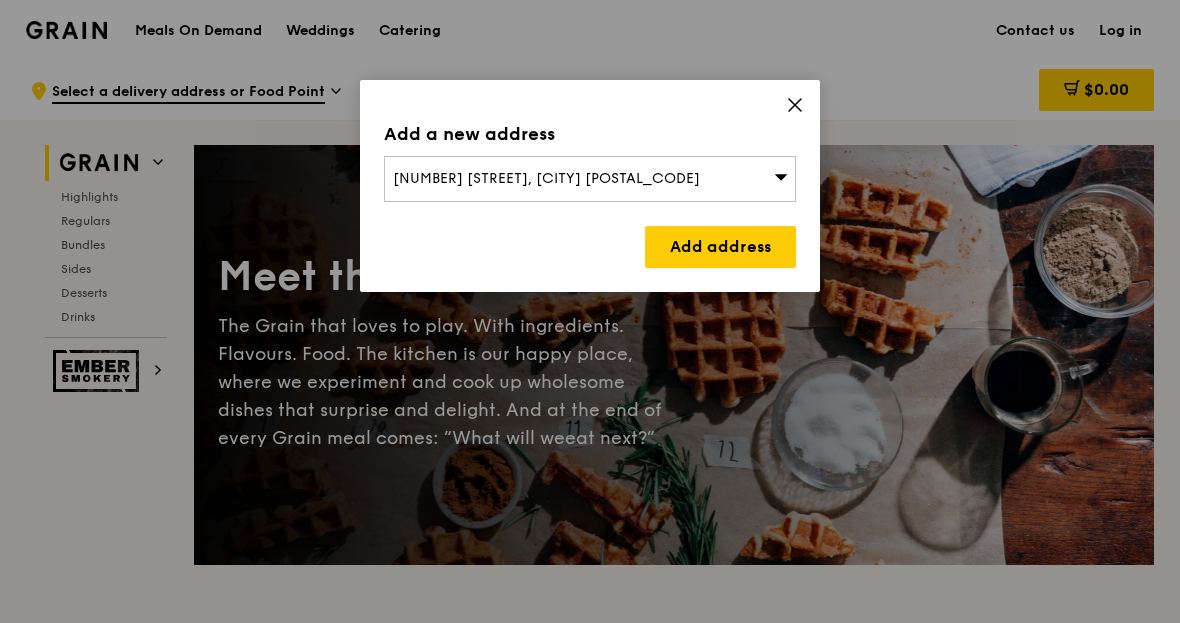 click on "Add address" at bounding box center [720, 247] 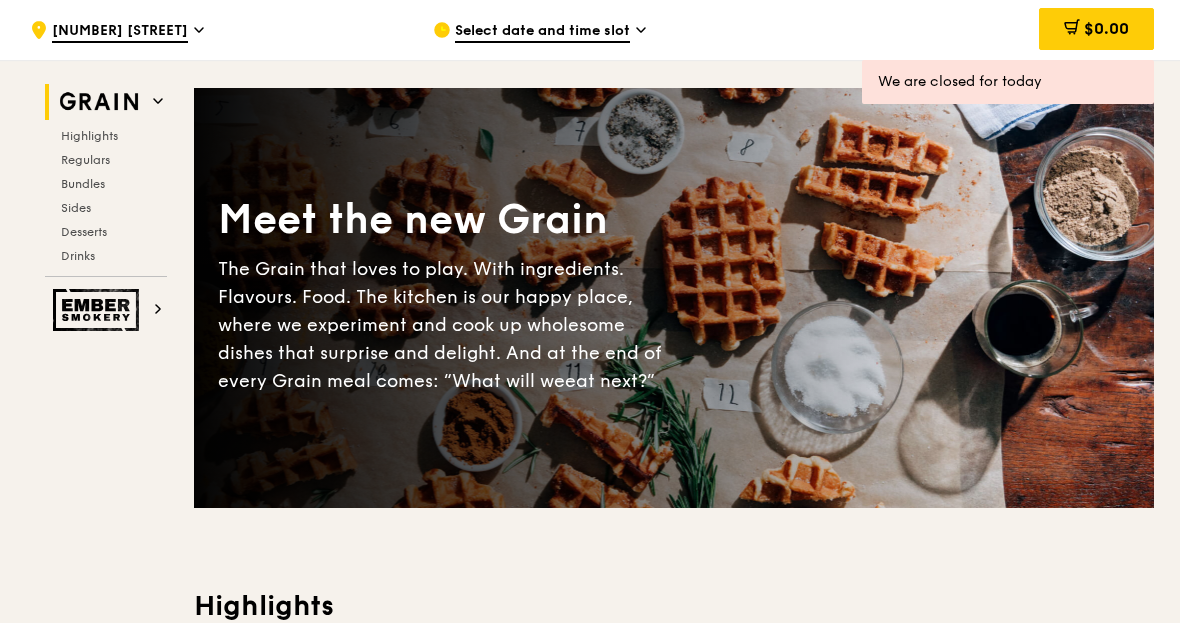 scroll, scrollTop: 0, scrollLeft: 0, axis: both 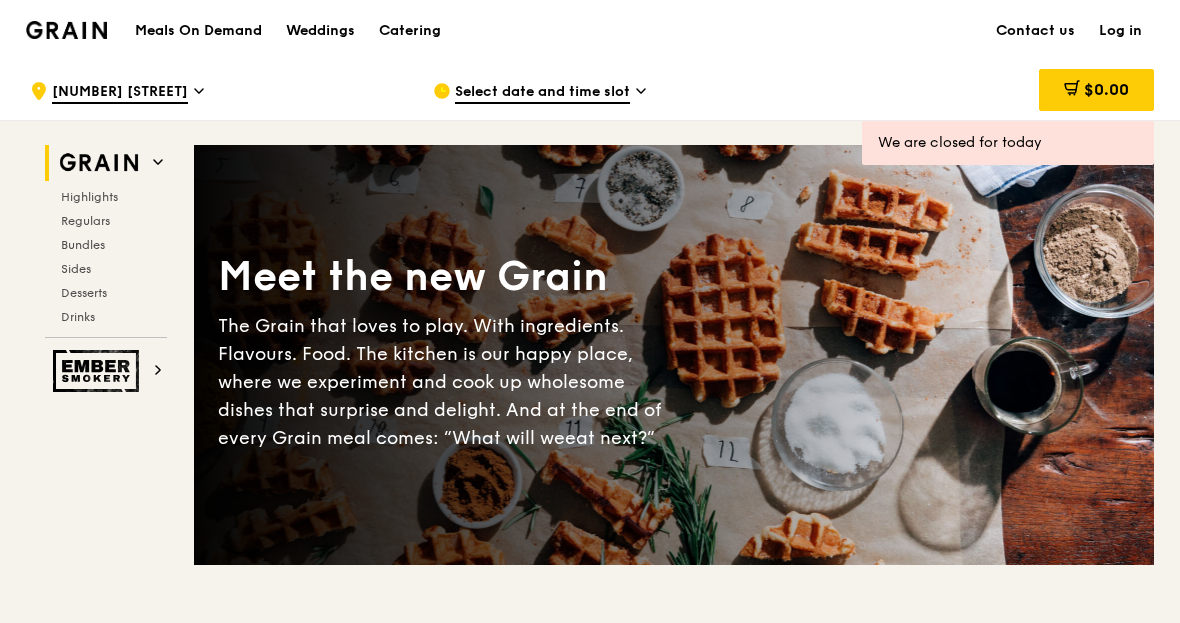 click on "Select date and time slot" at bounding box center [618, 91] 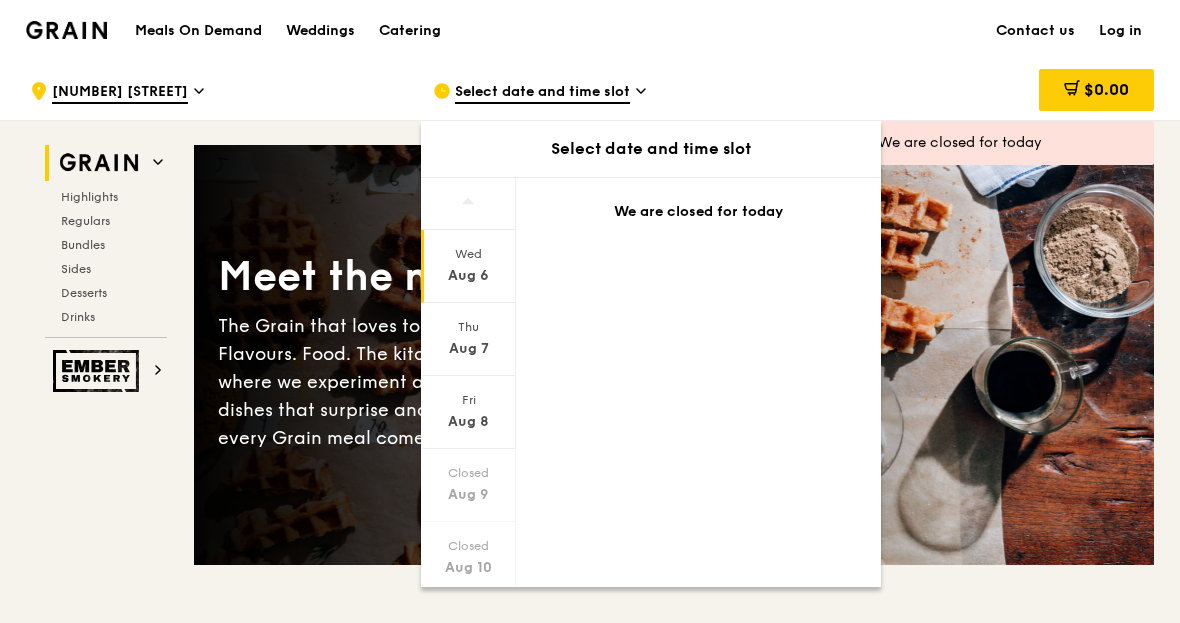 click on "Aug 6" at bounding box center [468, 276] 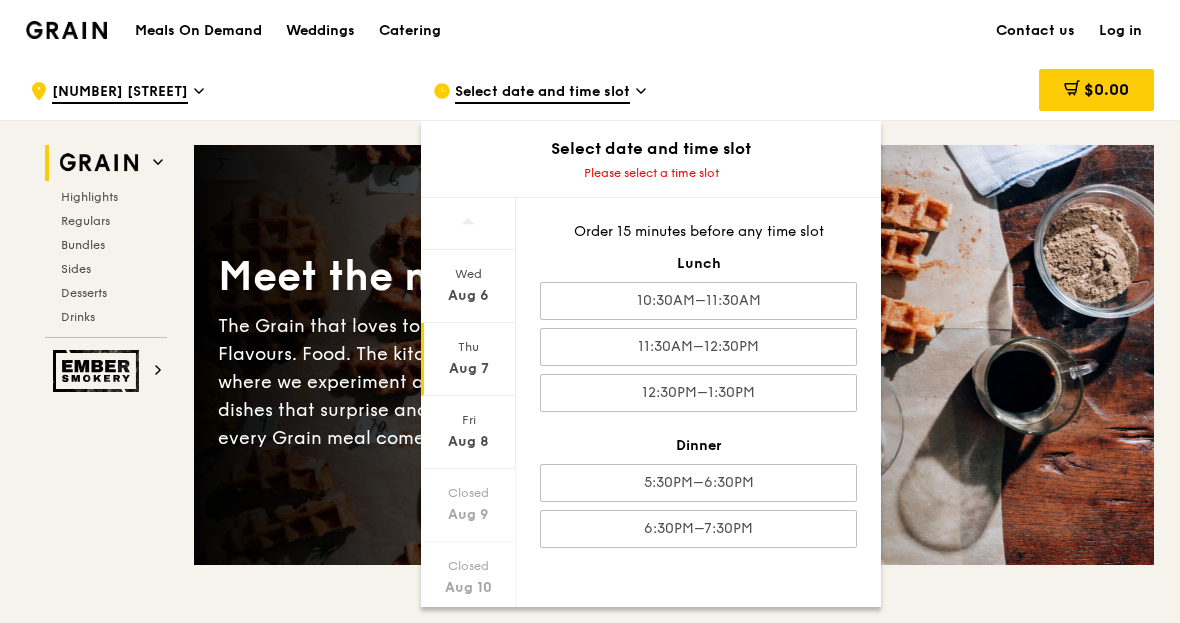 click on "Aug 6" at bounding box center (468, 296) 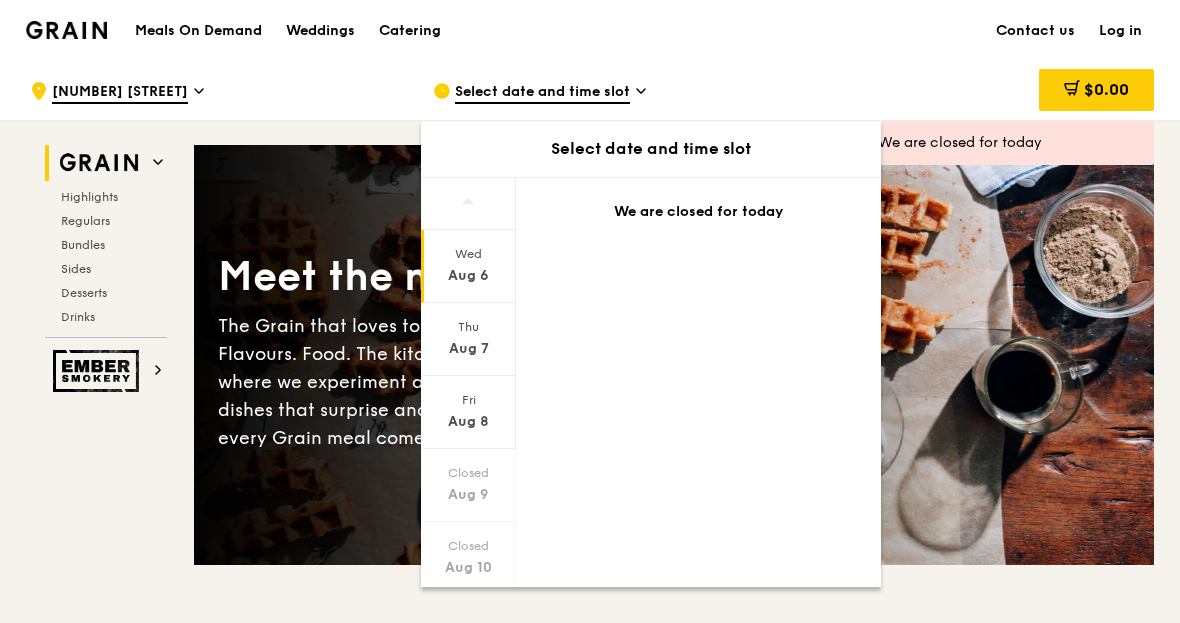 click on "Aug 7" at bounding box center [468, 349] 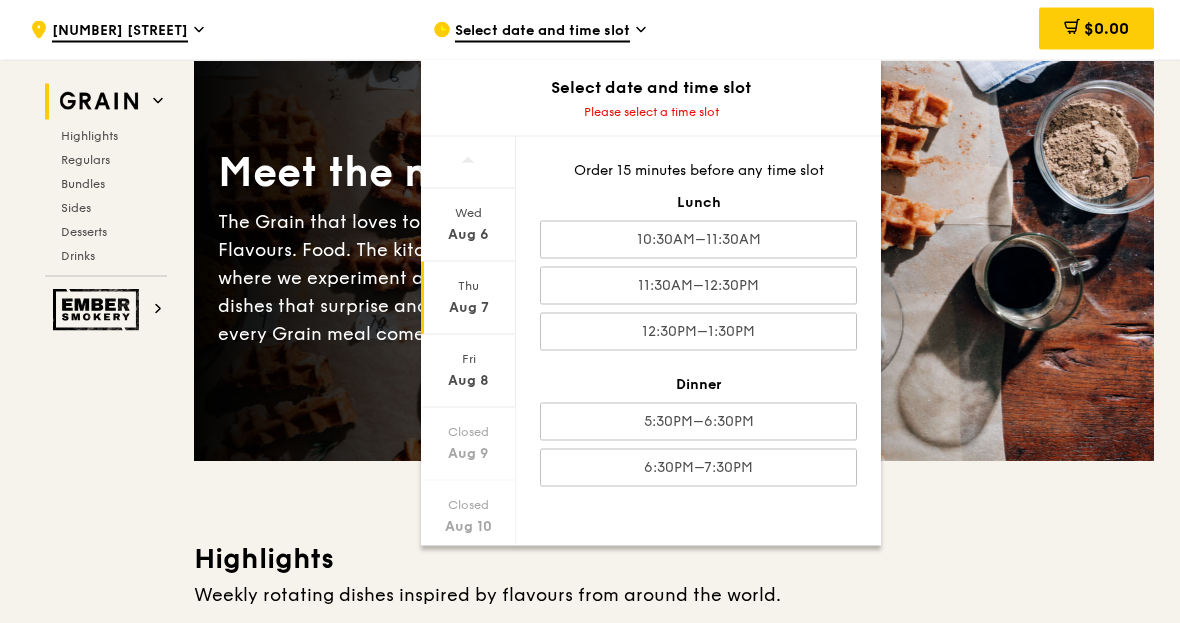 scroll, scrollTop: 0, scrollLeft: 0, axis: both 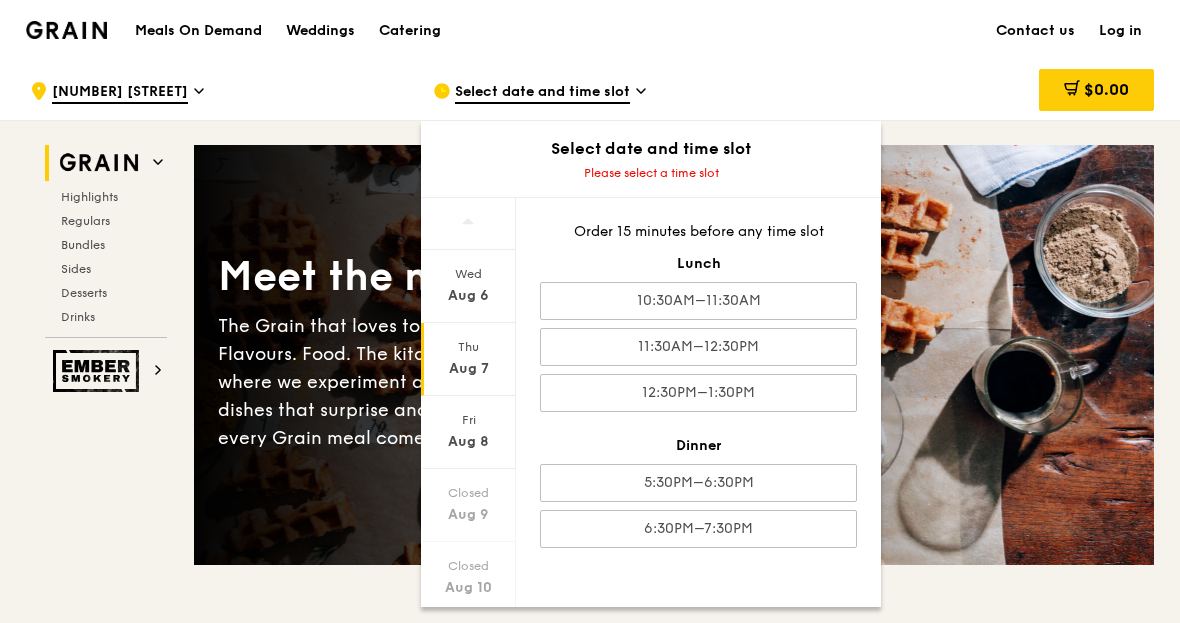 click on "11:30AM–12:30PM" at bounding box center [698, 347] 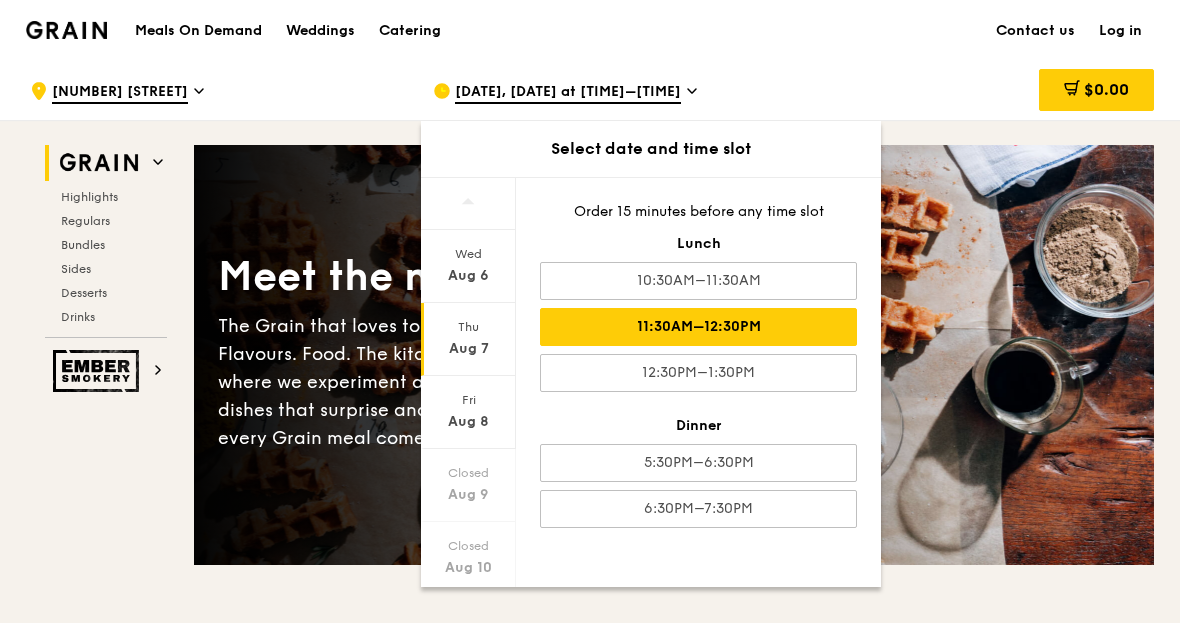 click on "10:30AM–11:30AM" at bounding box center [698, 281] 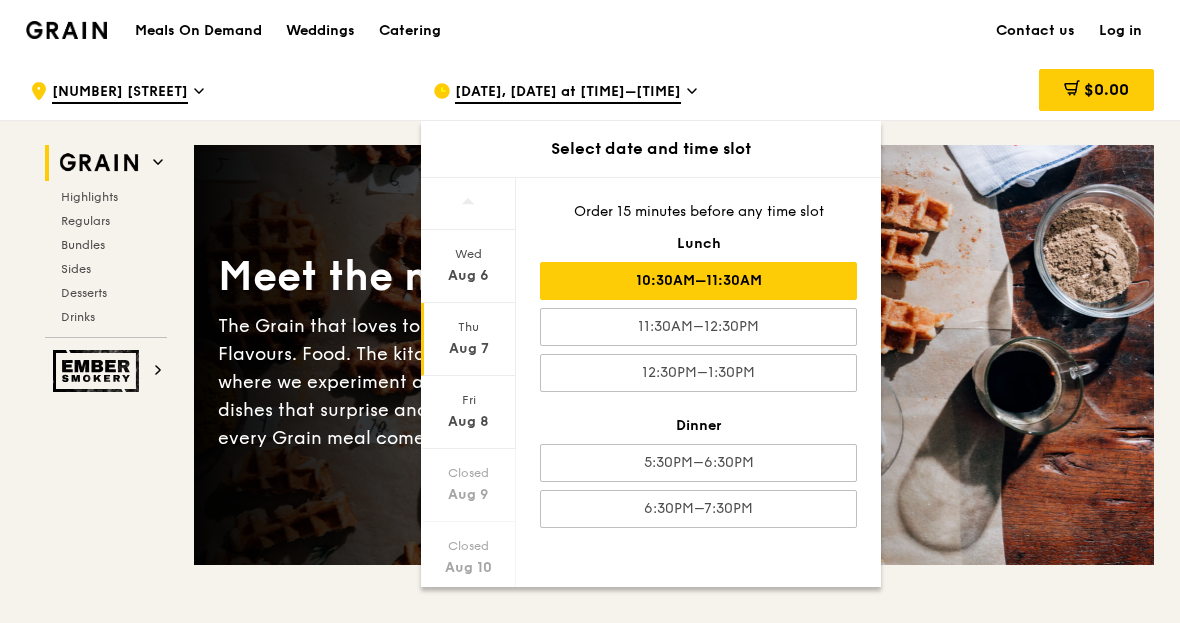 click on "10:30AM–11:30AM" at bounding box center (698, 281) 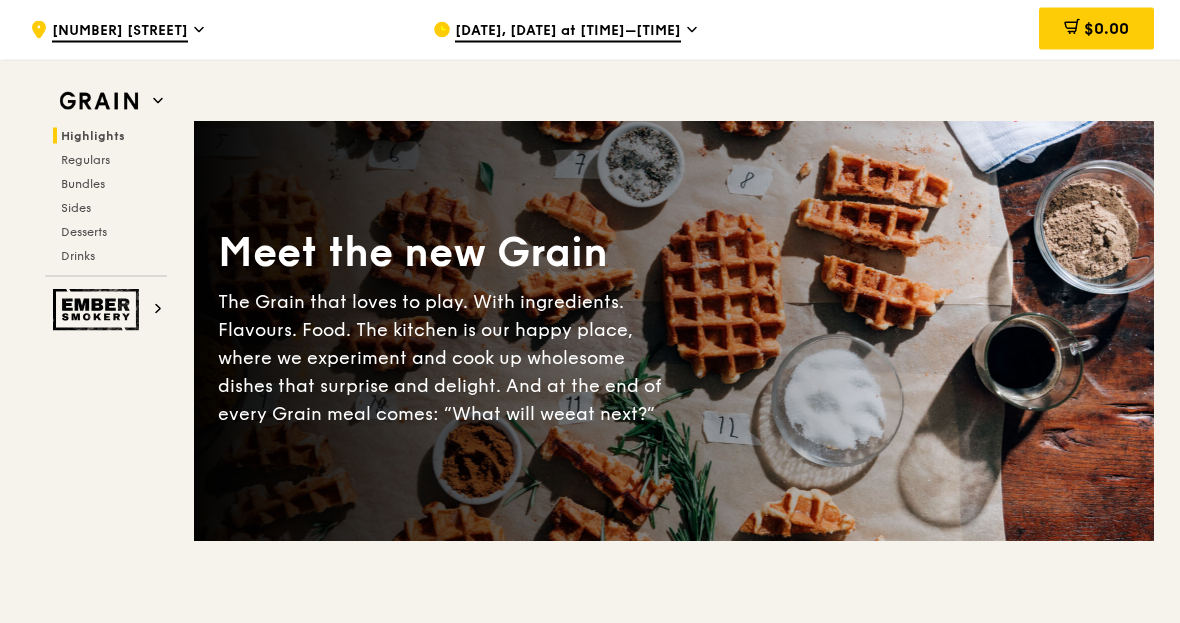 scroll, scrollTop: 0, scrollLeft: 0, axis: both 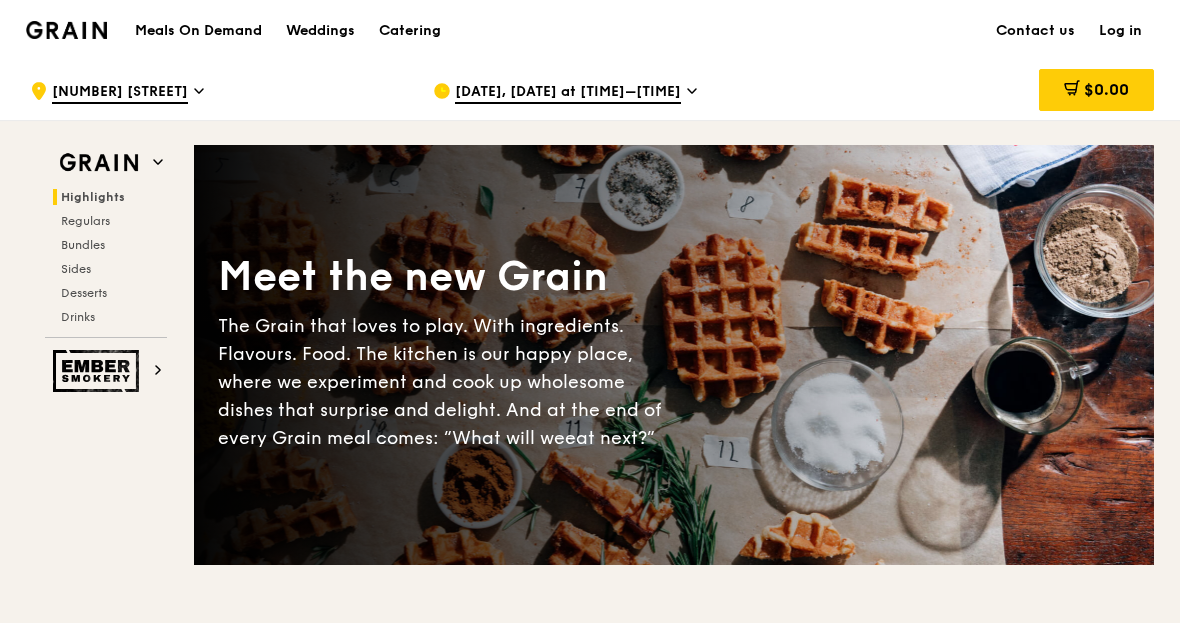 click on "Log in" at bounding box center (1120, 31) 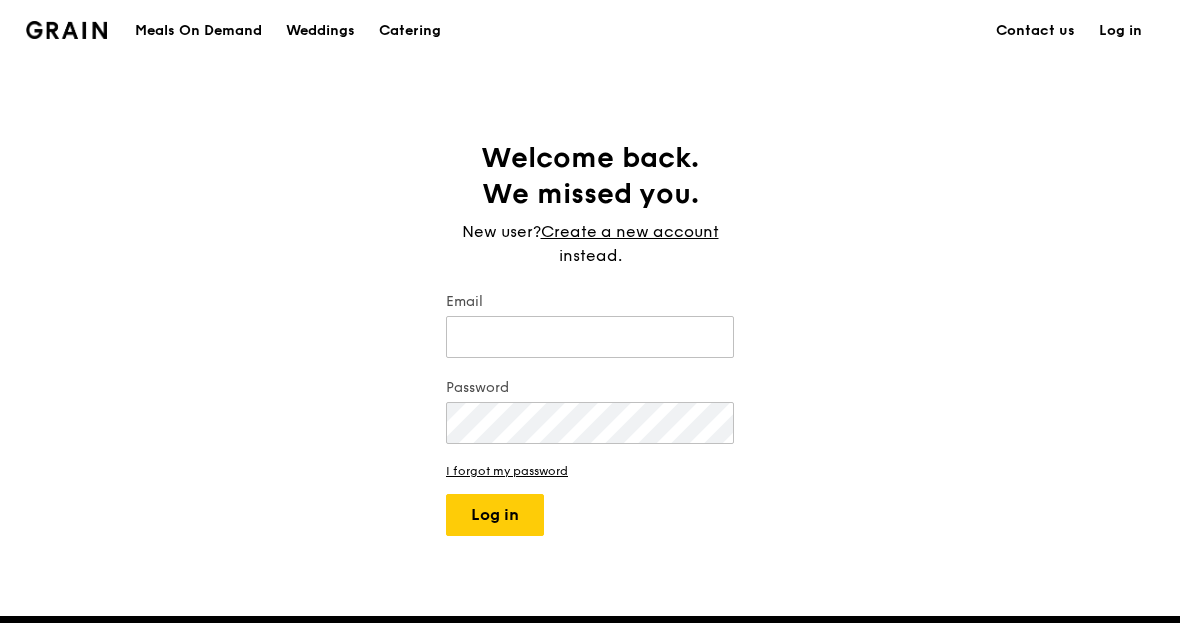 click on "Email" at bounding box center (590, 337) 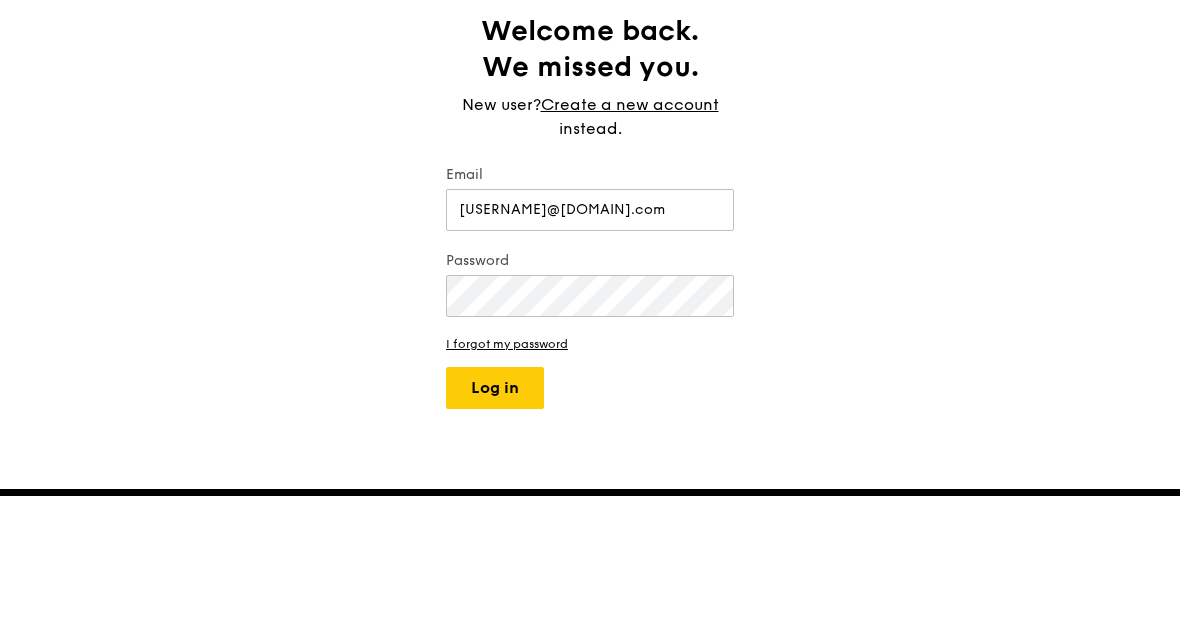 type on "kaibin999@gmail.com" 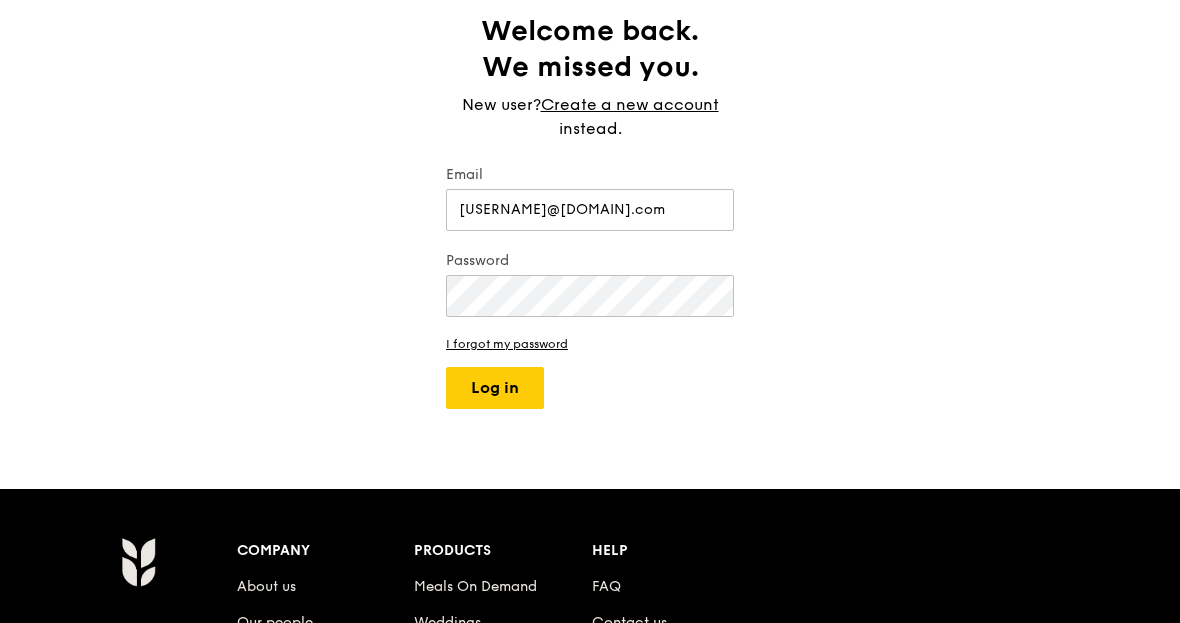 click on "Log in" at bounding box center (495, 388) 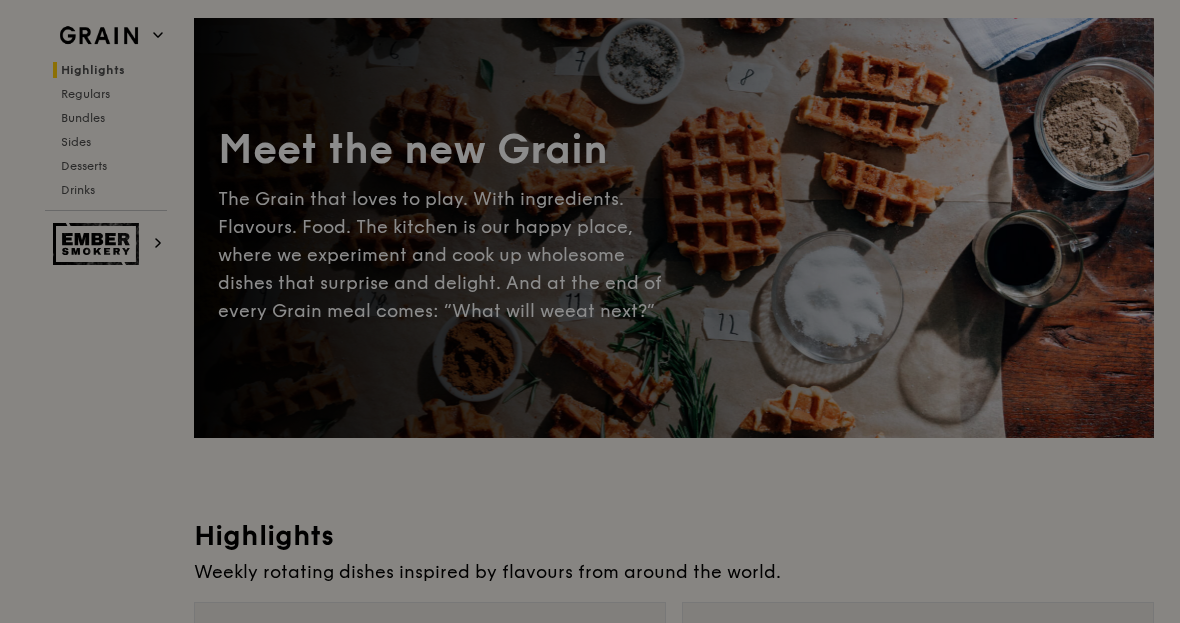 scroll, scrollTop: 0, scrollLeft: 0, axis: both 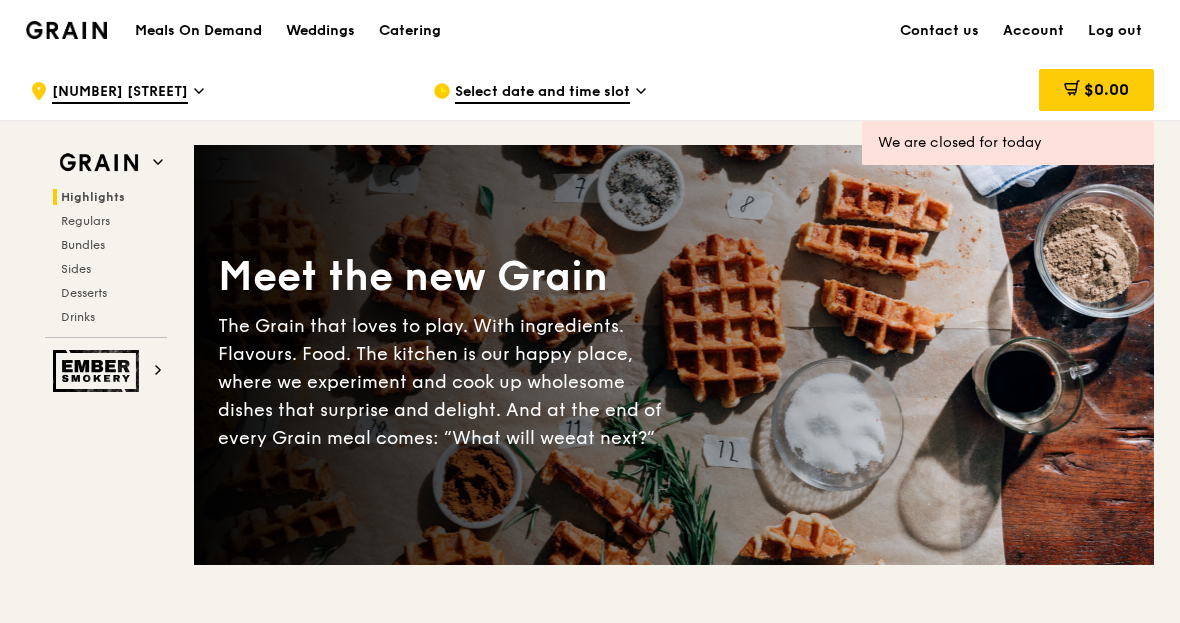 click on "Account" at bounding box center (1033, 31) 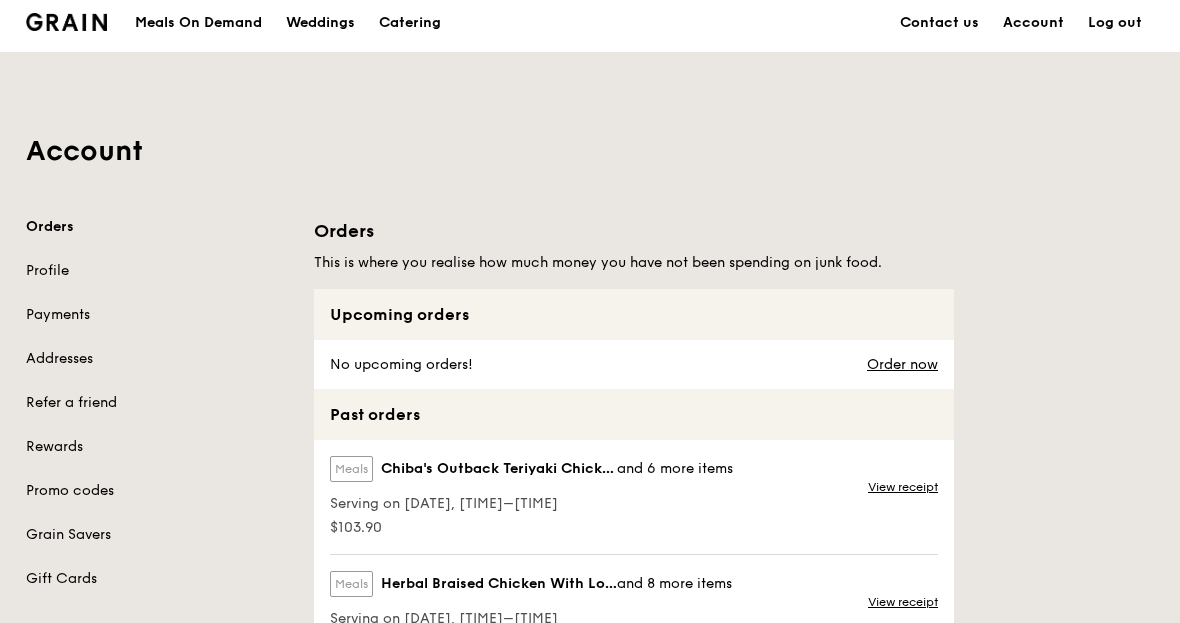 scroll, scrollTop: 0, scrollLeft: 0, axis: both 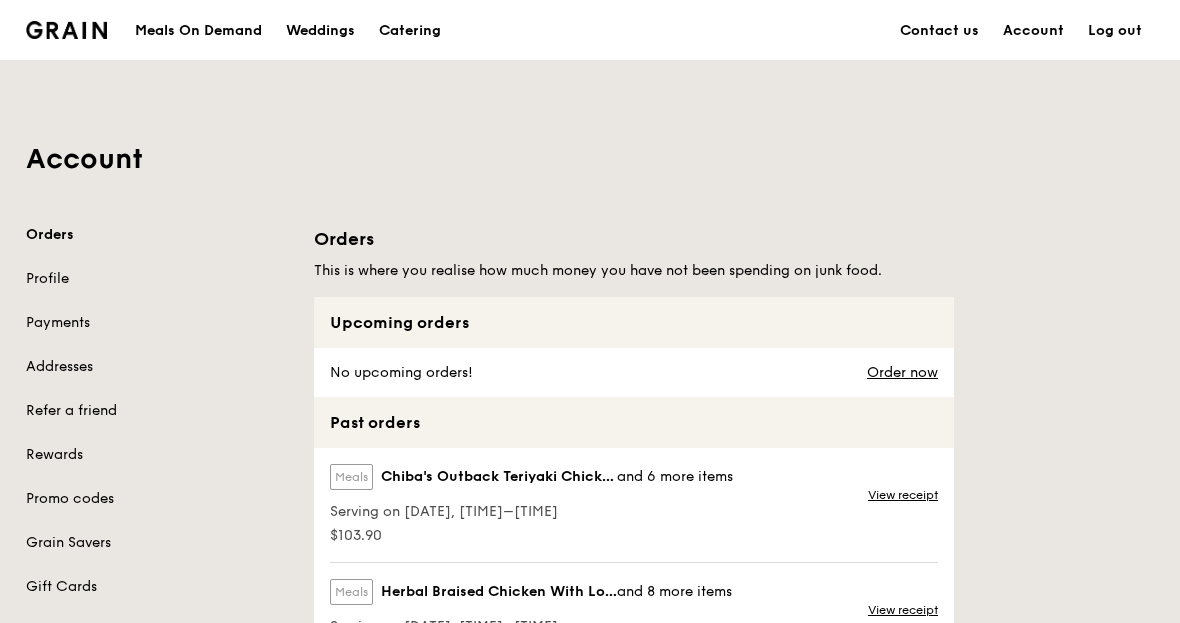 click at bounding box center [66, 30] 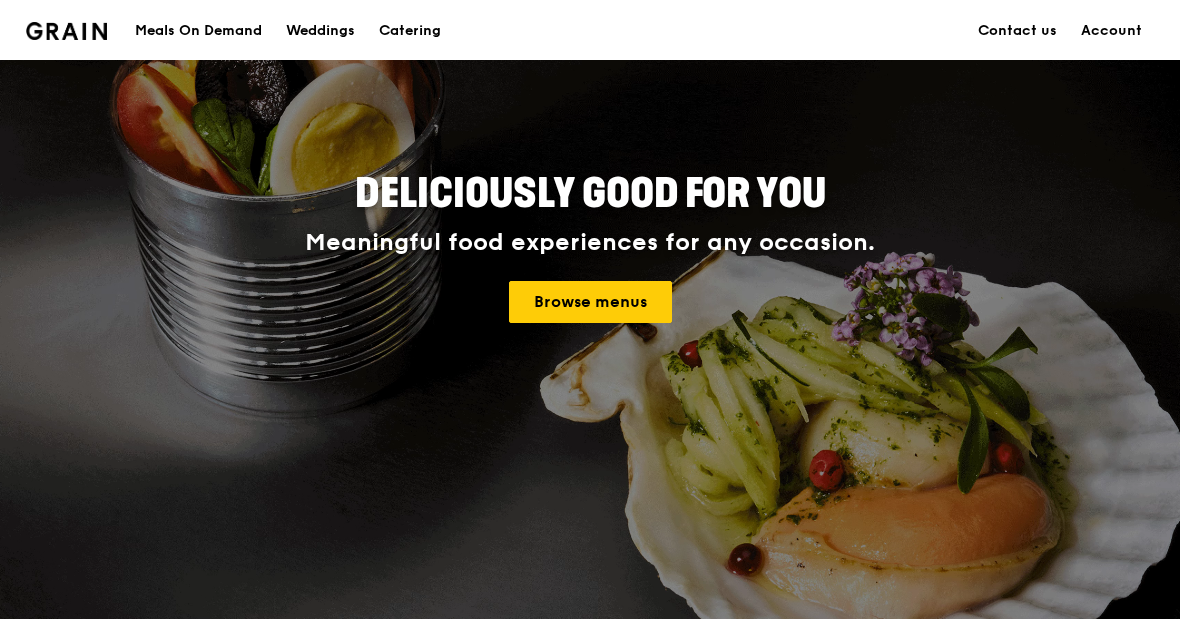 scroll, scrollTop: 180, scrollLeft: 0, axis: vertical 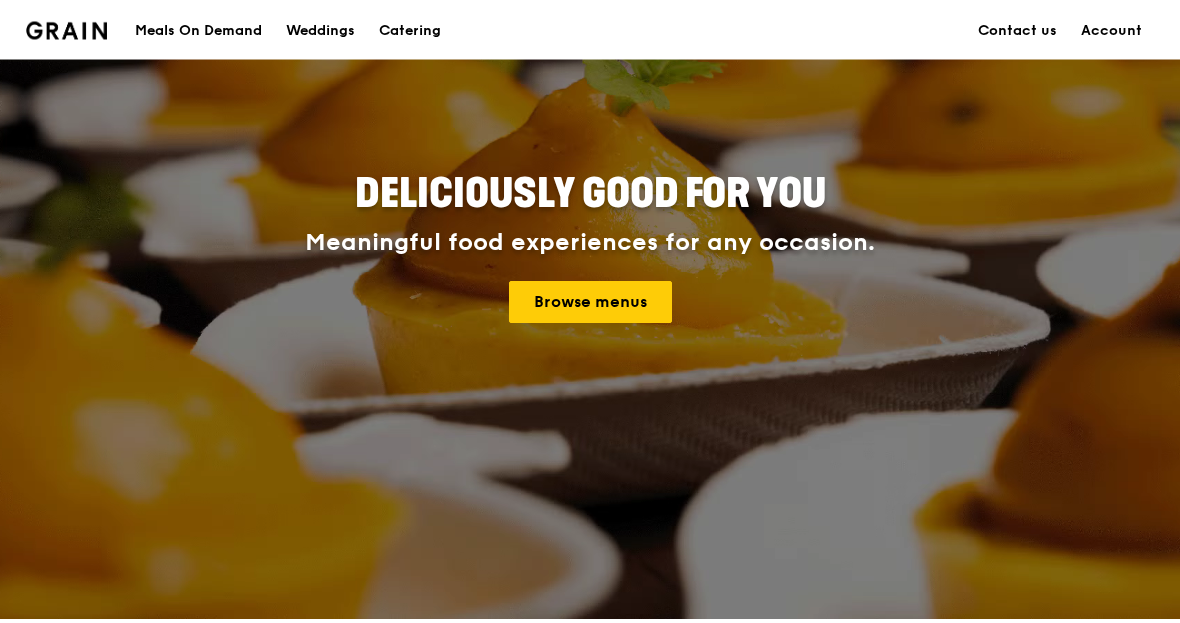click on "Browse menus" at bounding box center [590, 303] 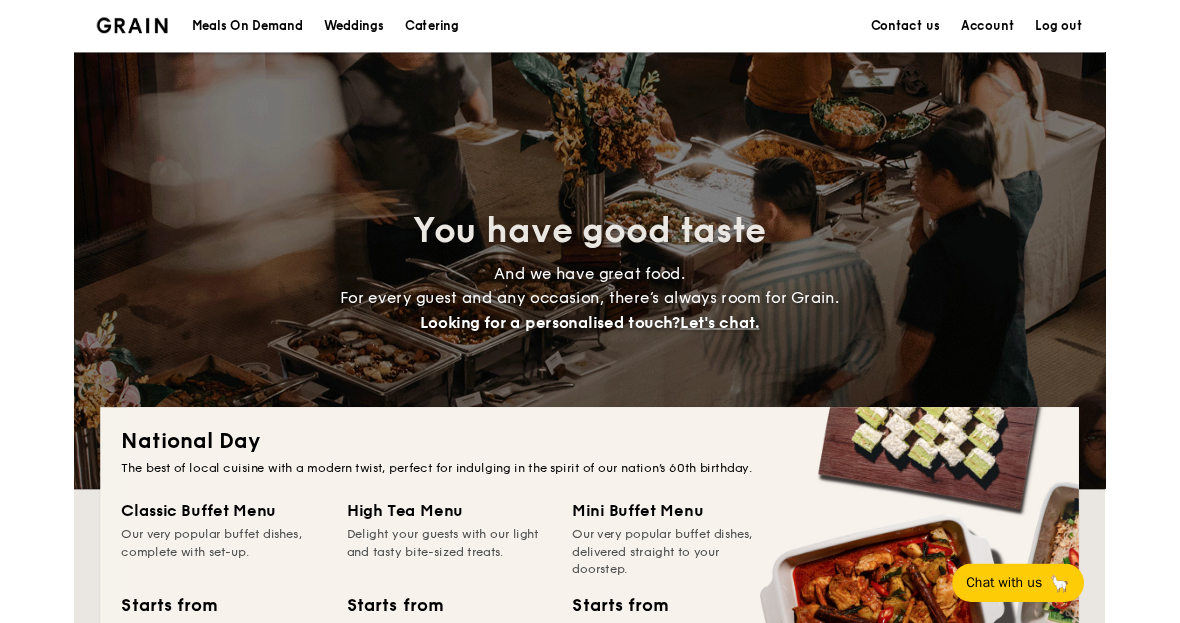 scroll, scrollTop: 660, scrollLeft: 0, axis: vertical 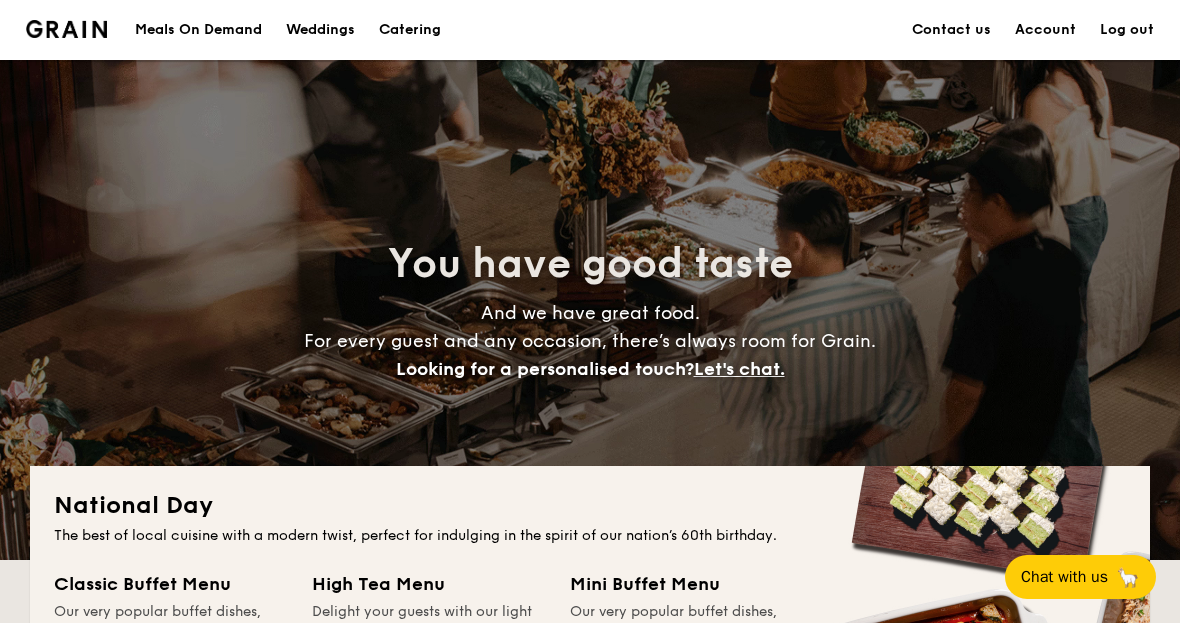 click on "Meals On Demand" at bounding box center [198, 30] 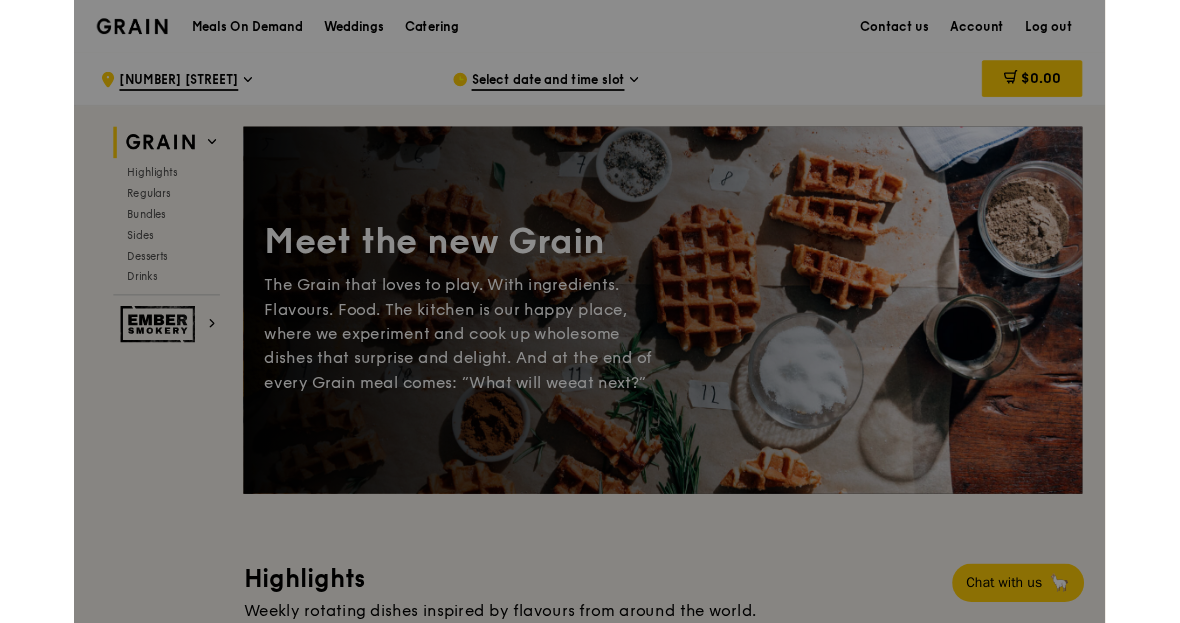 scroll, scrollTop: 0, scrollLeft: 0, axis: both 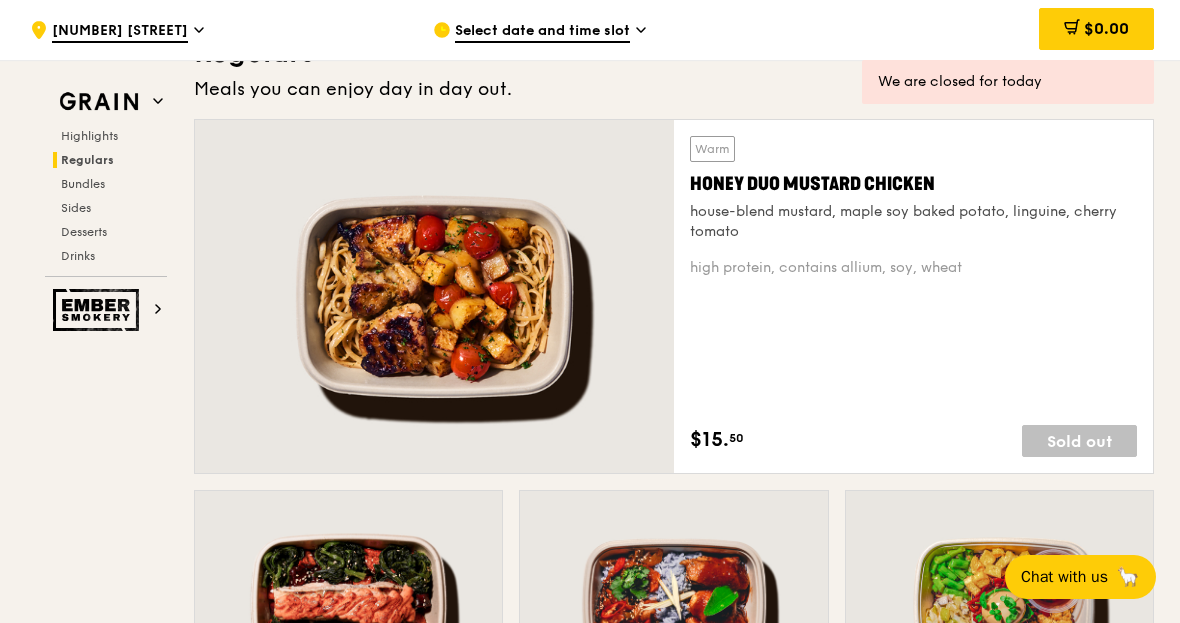 click on "Select date and time slot" at bounding box center (542, 32) 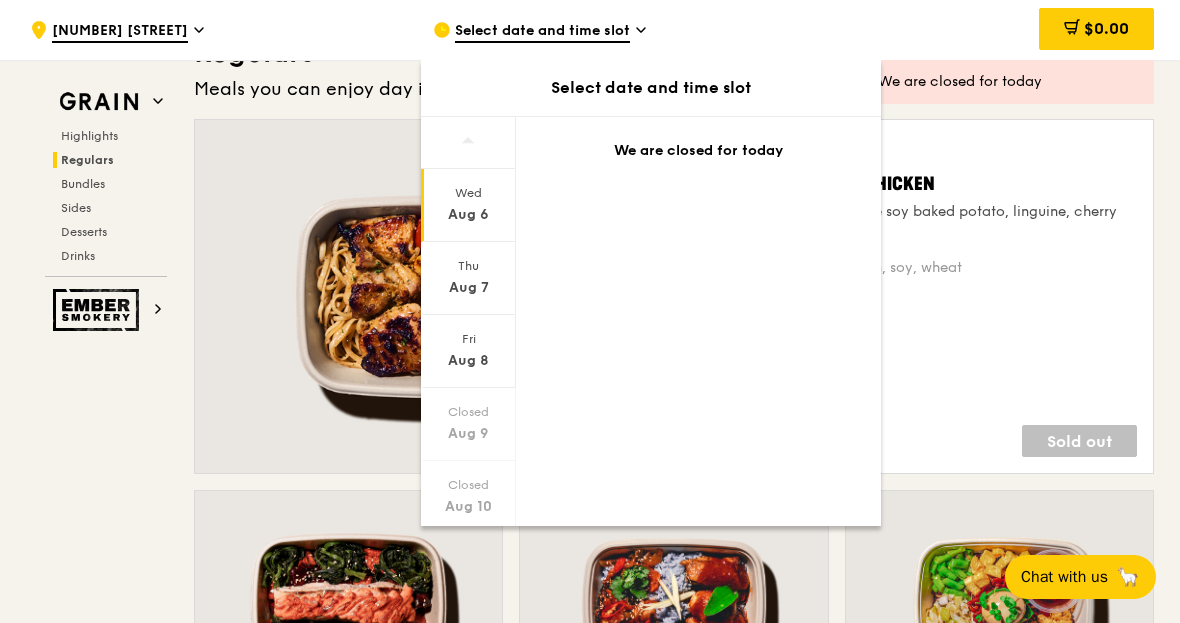 click on "Aug 7" at bounding box center [468, 288] 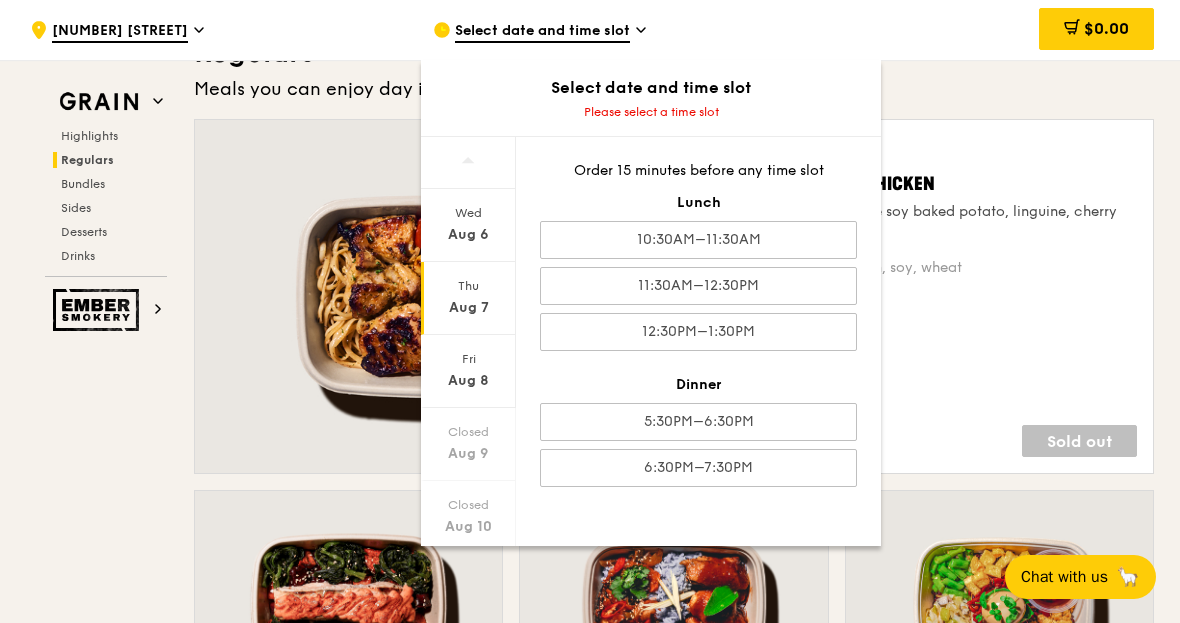 click on "10:30AM–11:30AM" at bounding box center (698, 240) 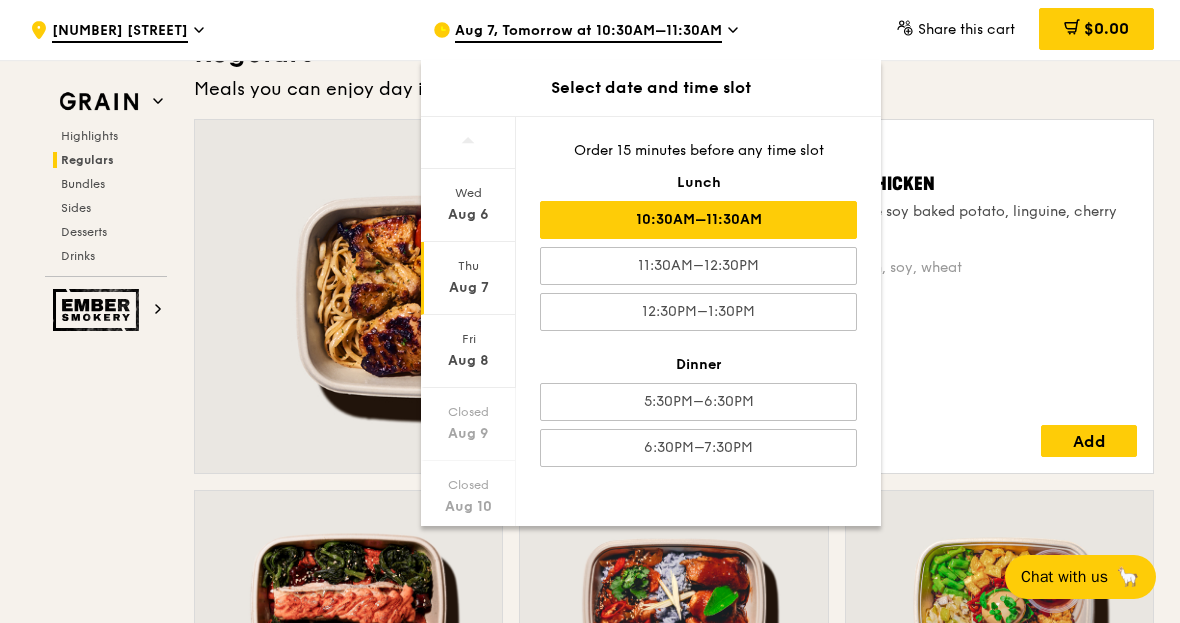 click on "Warm
Honey Duo Mustard Chicken
house-blend mustard, maple soy baked potato, linguine, cherry tomato
high protein, contains allium, soy, wheat
$15.
50
Add" at bounding box center [913, 296] 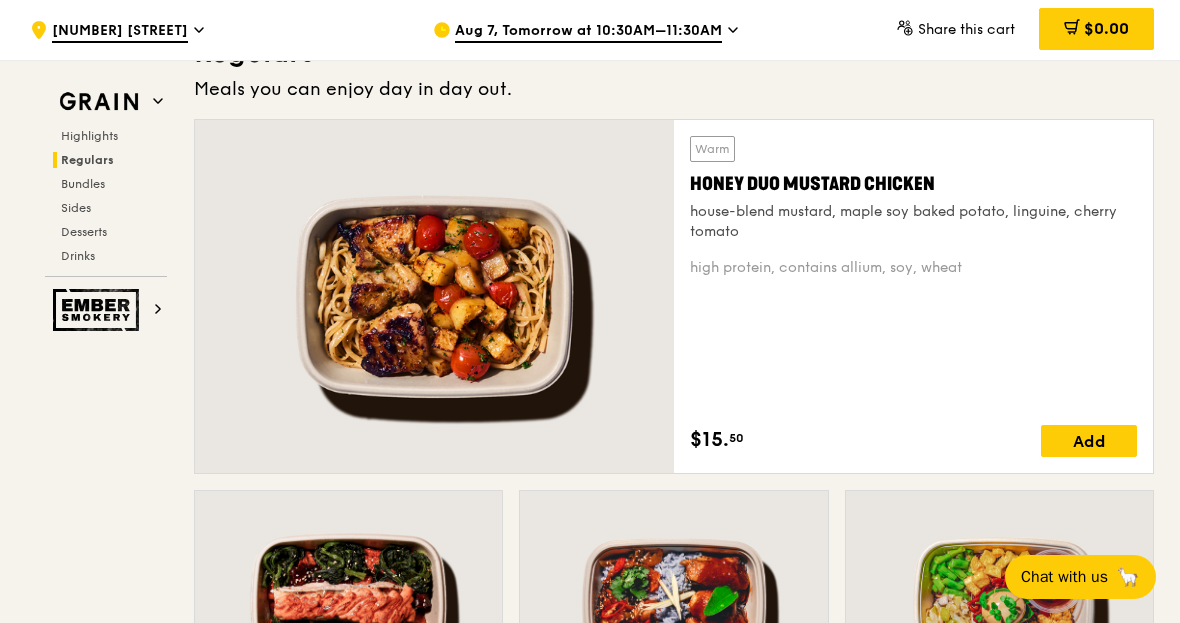 click on "Add" at bounding box center (1089, 441) 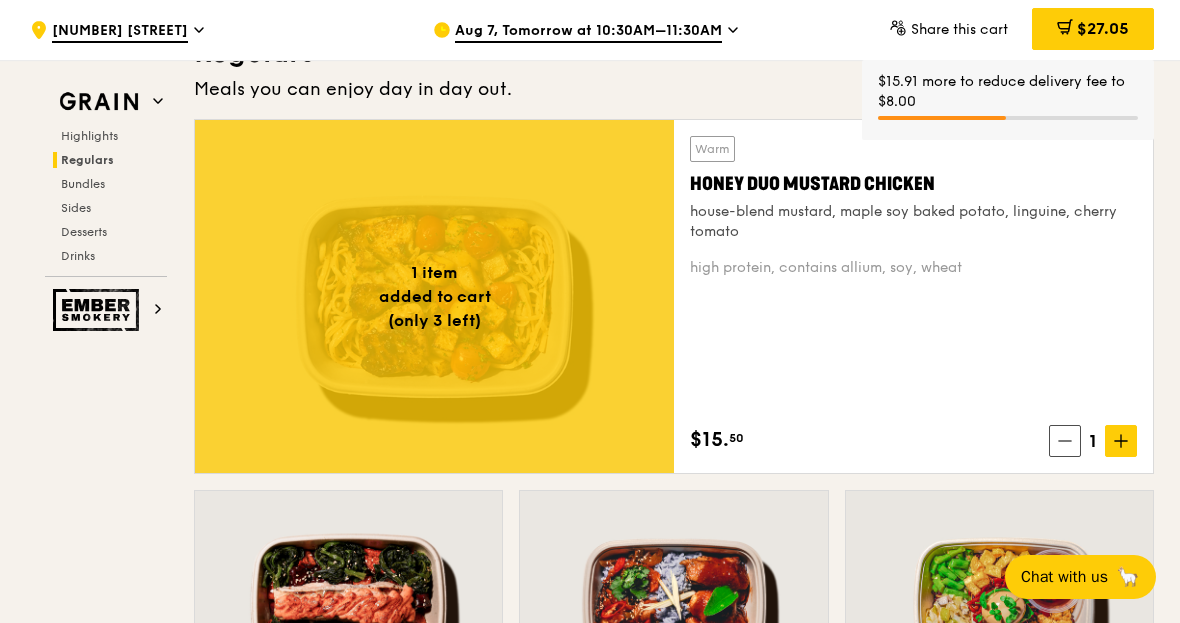click 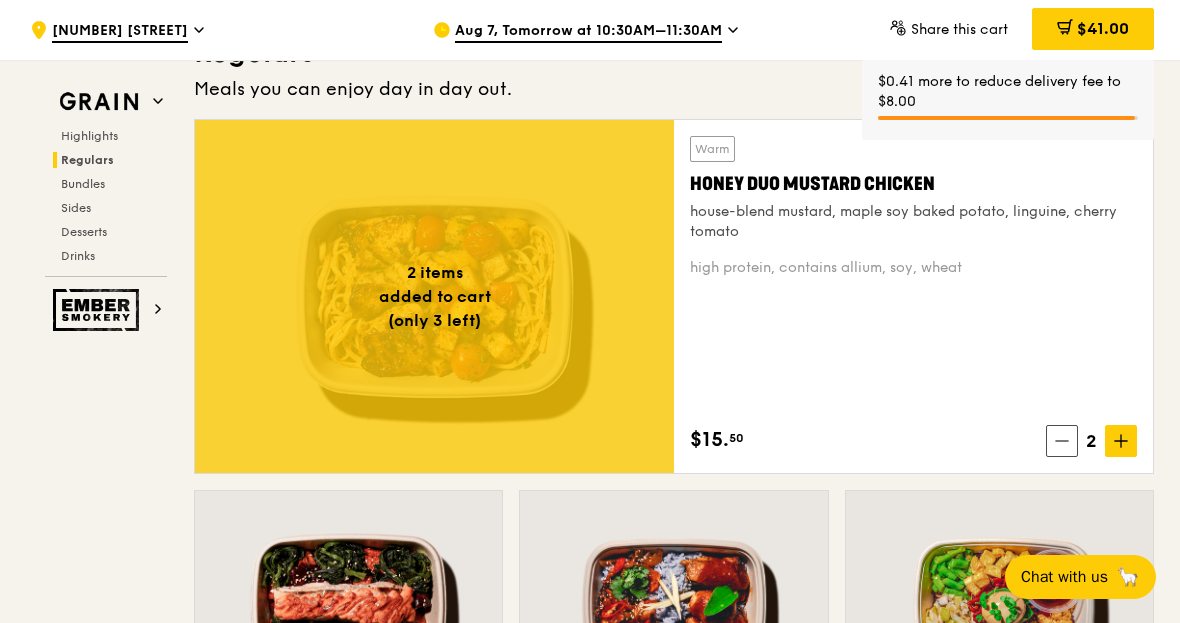 click at bounding box center (1121, 441) 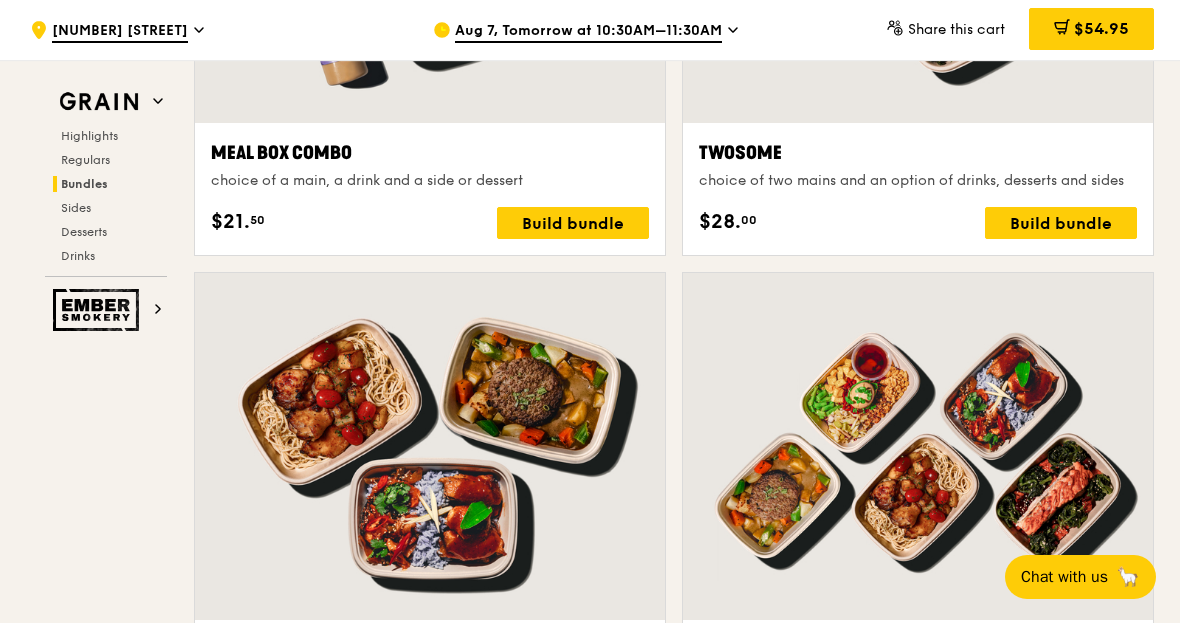 scroll, scrollTop: 3300, scrollLeft: 0, axis: vertical 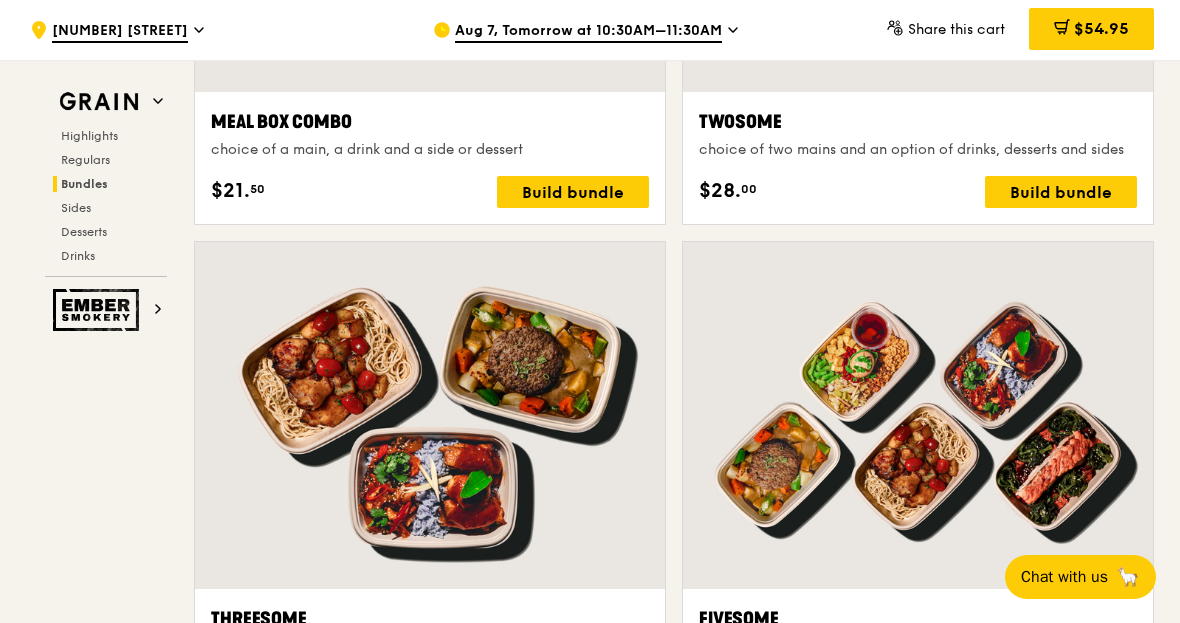 click on "Build bundle" at bounding box center [573, 709] 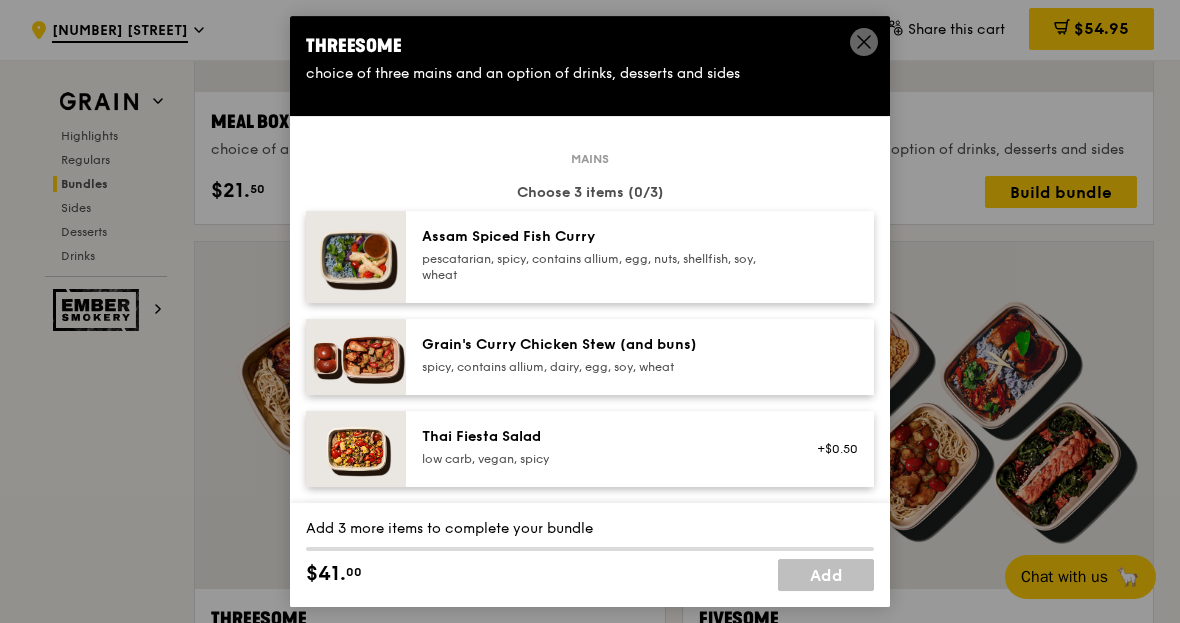 scroll, scrollTop: -1, scrollLeft: 0, axis: vertical 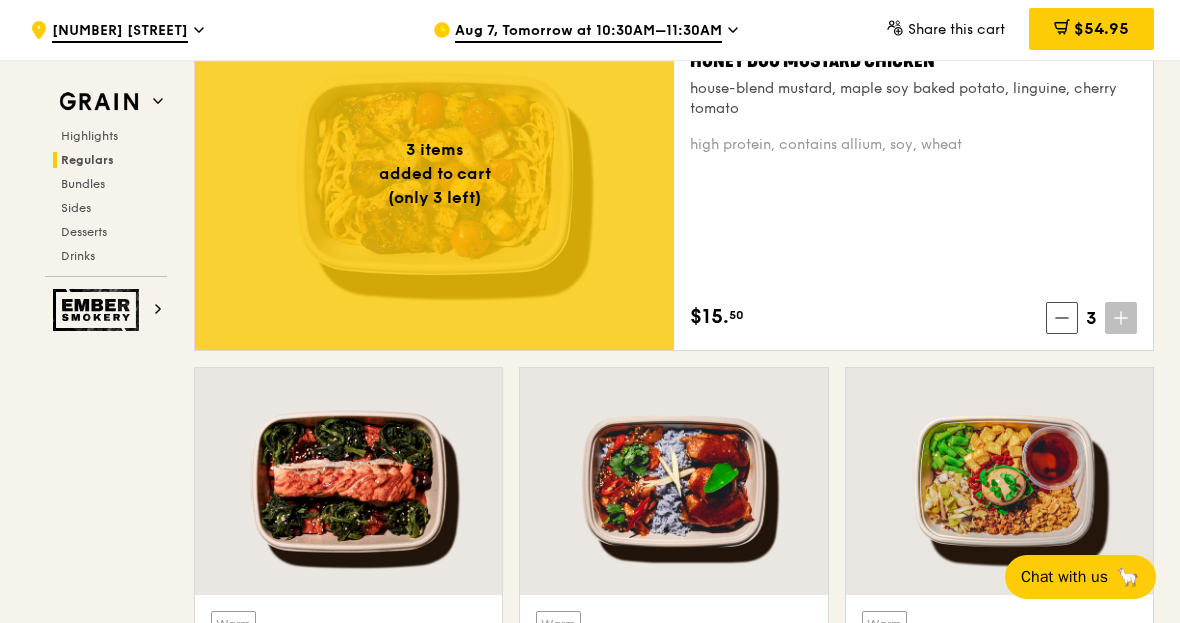 click 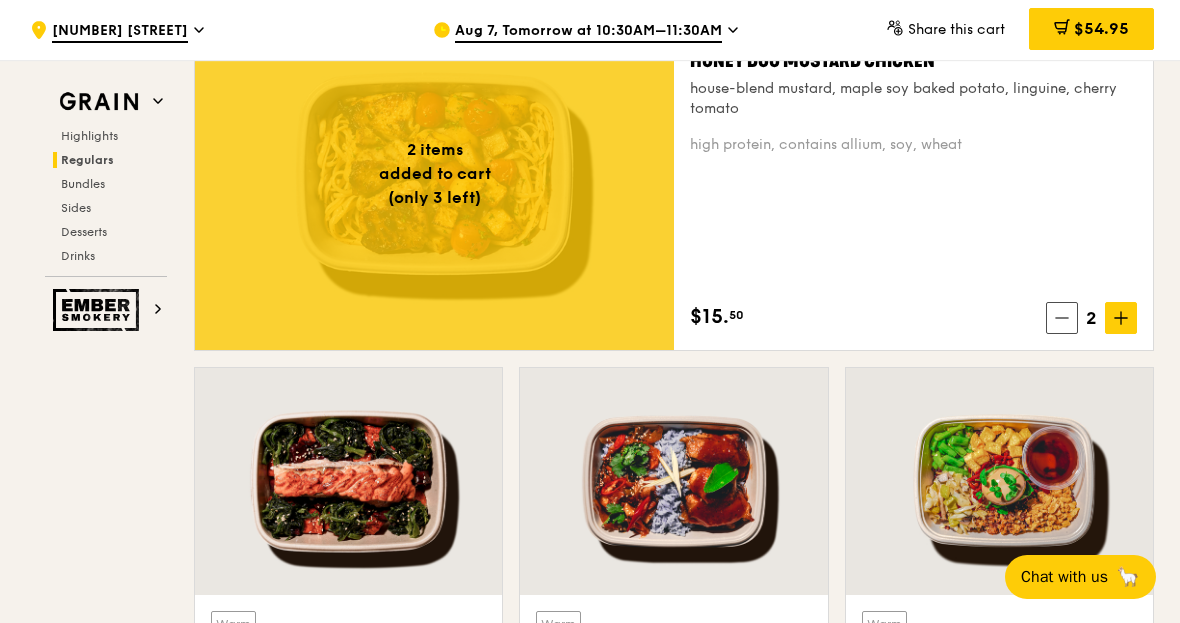 click 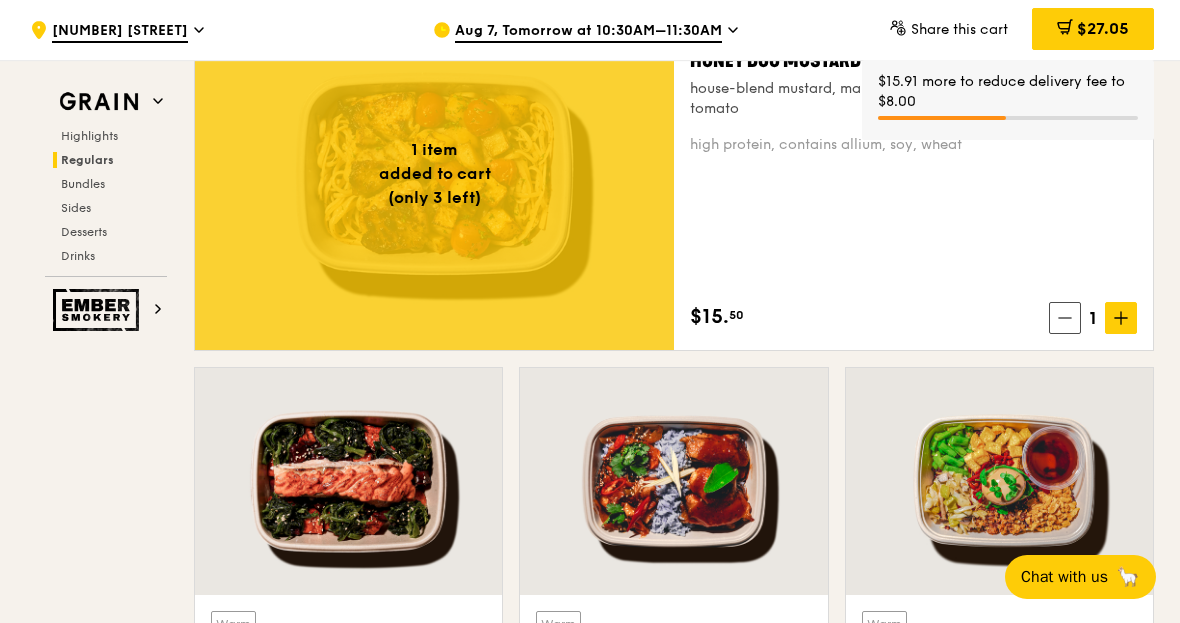 click 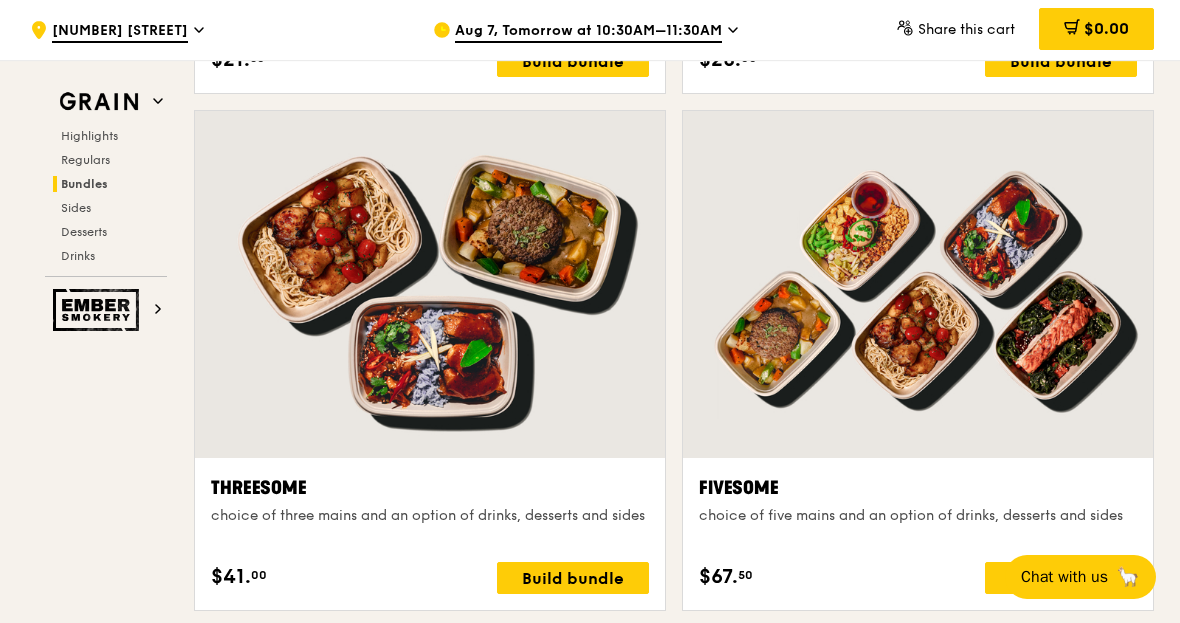 scroll, scrollTop: 3457, scrollLeft: 0, axis: vertical 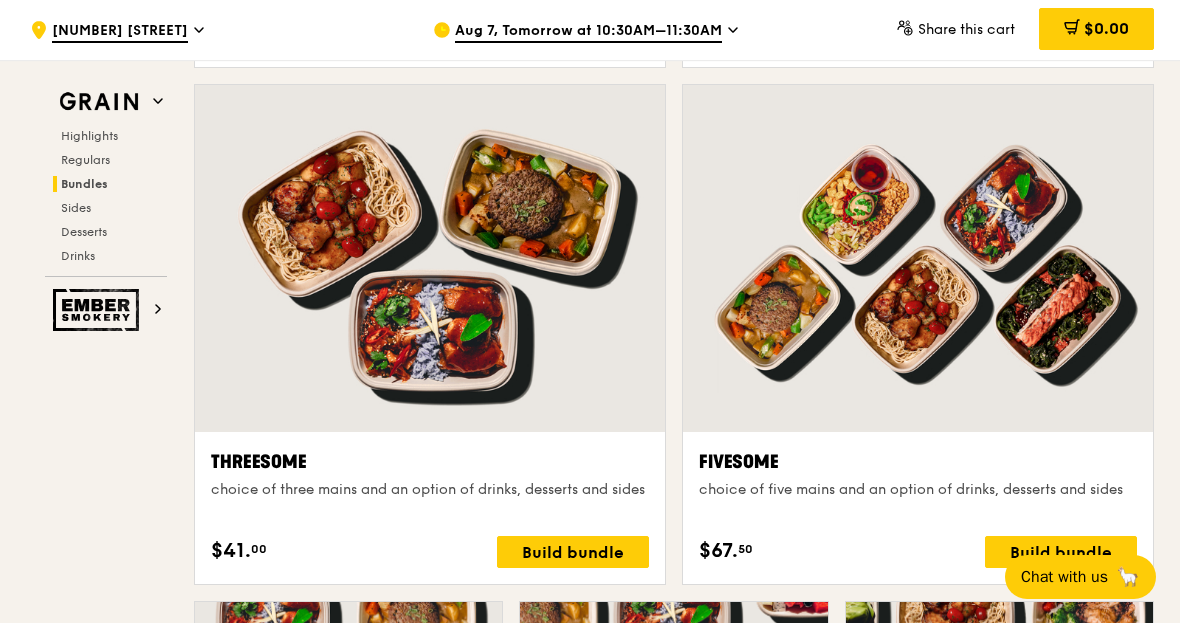 click on "Build bundle" at bounding box center [573, 552] 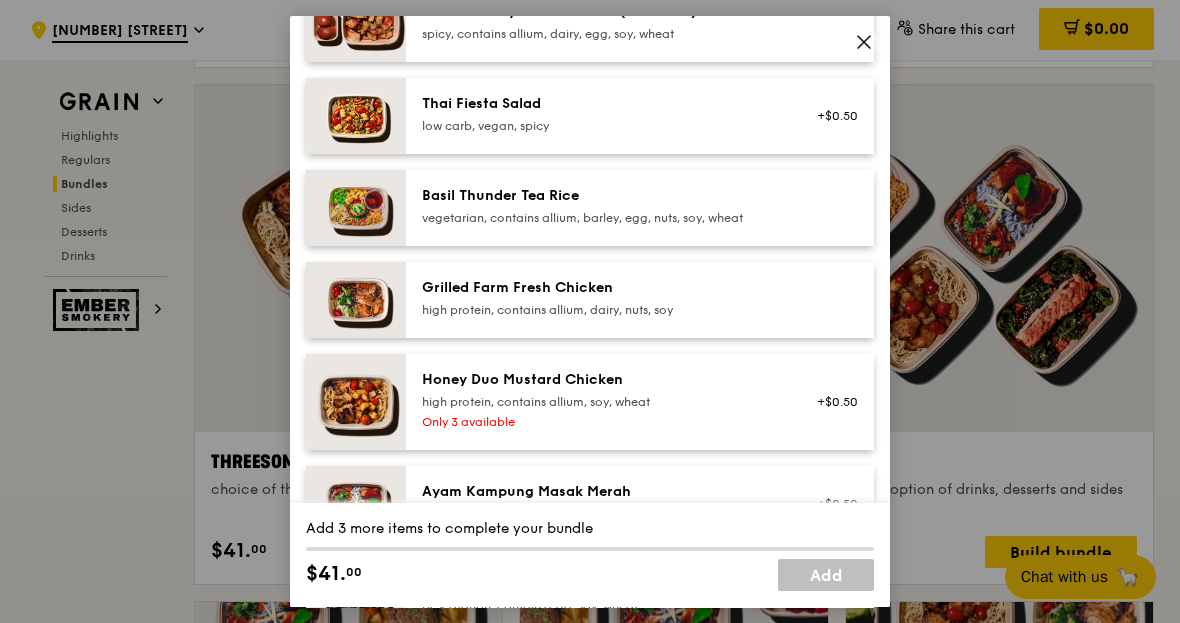 scroll, scrollTop: 360, scrollLeft: 0, axis: vertical 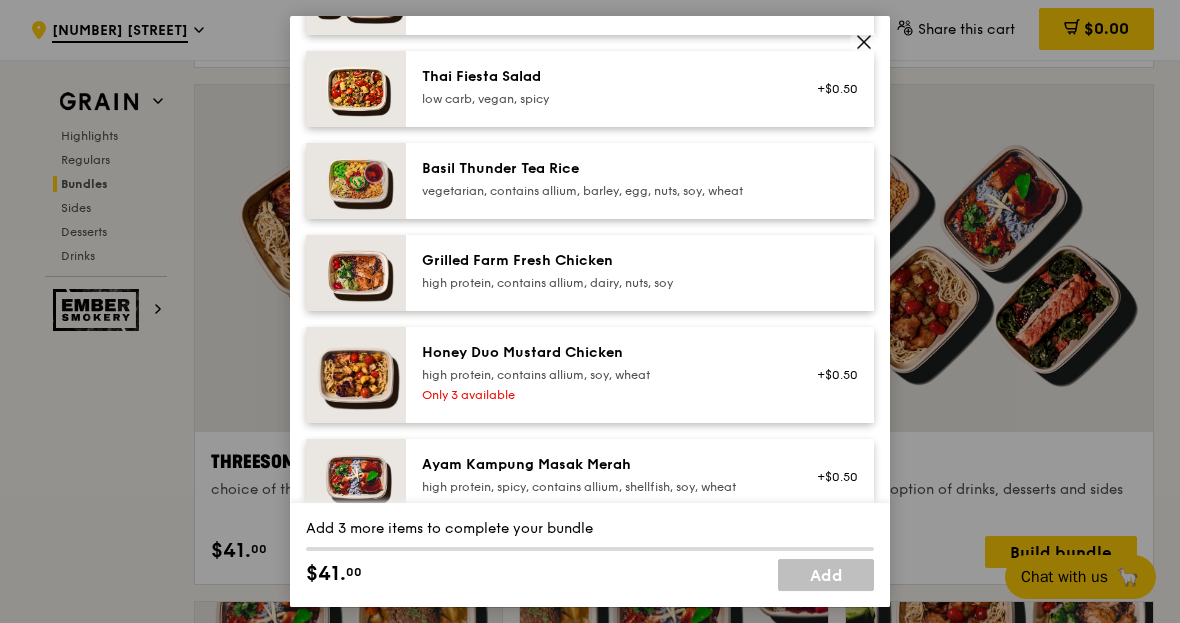 click on "high protein, contains allium, soy, wheat" at bounding box center (601, 375) 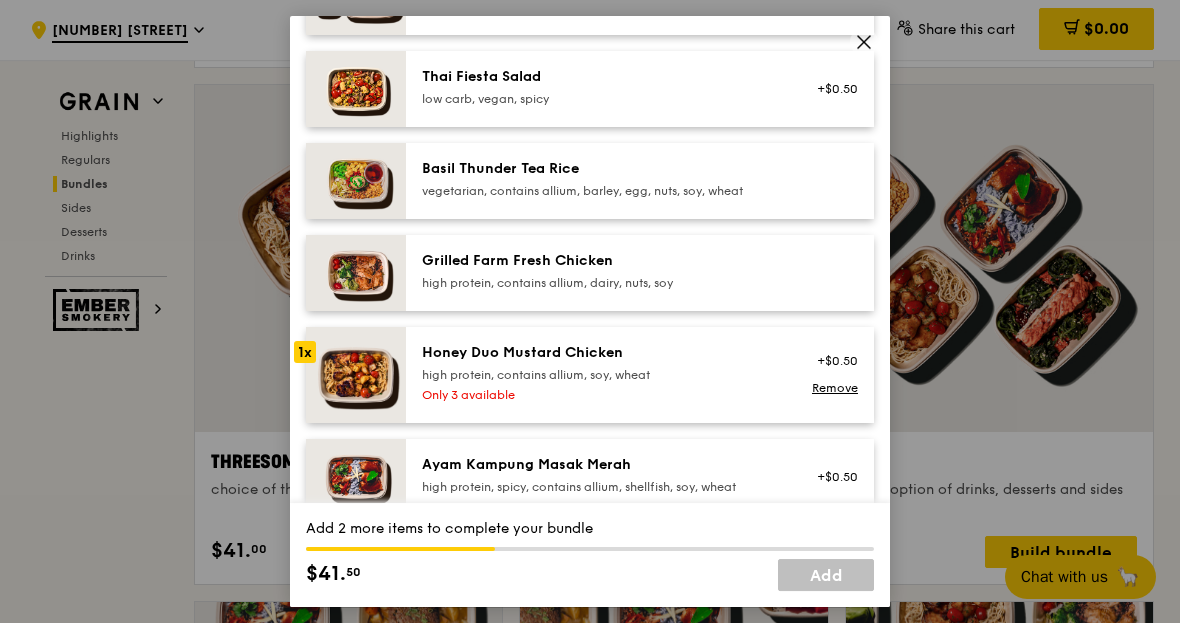 click on "Honey Duo Mustard Chicken" at bounding box center (601, 353) 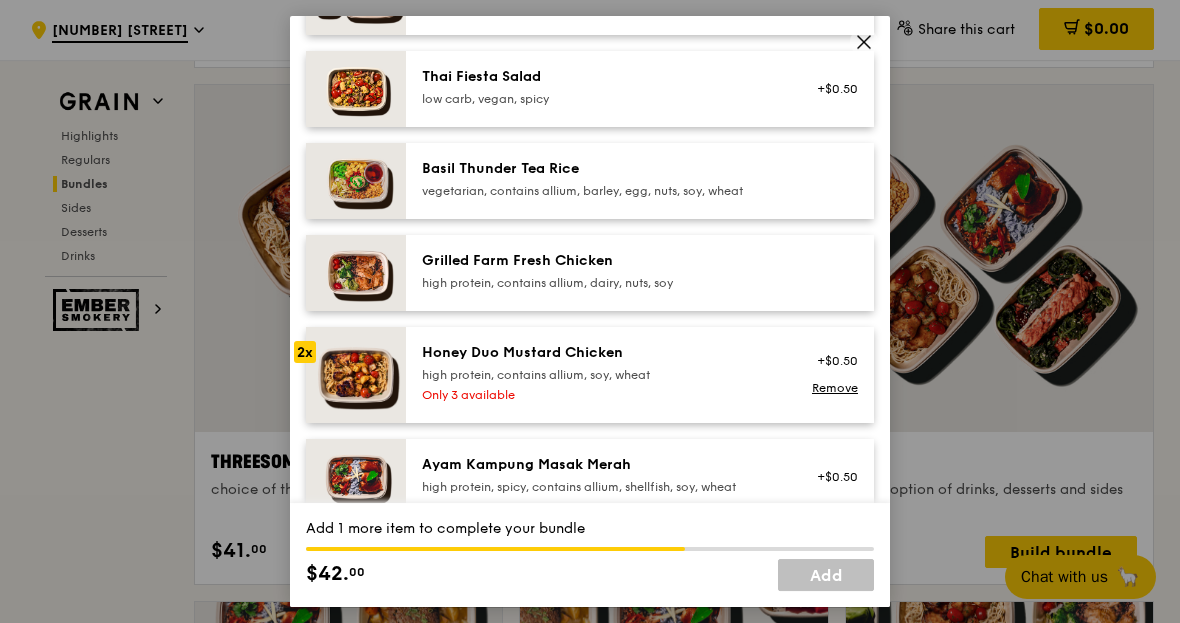click on "high protein, contains allium, soy, wheat" at bounding box center [601, 375] 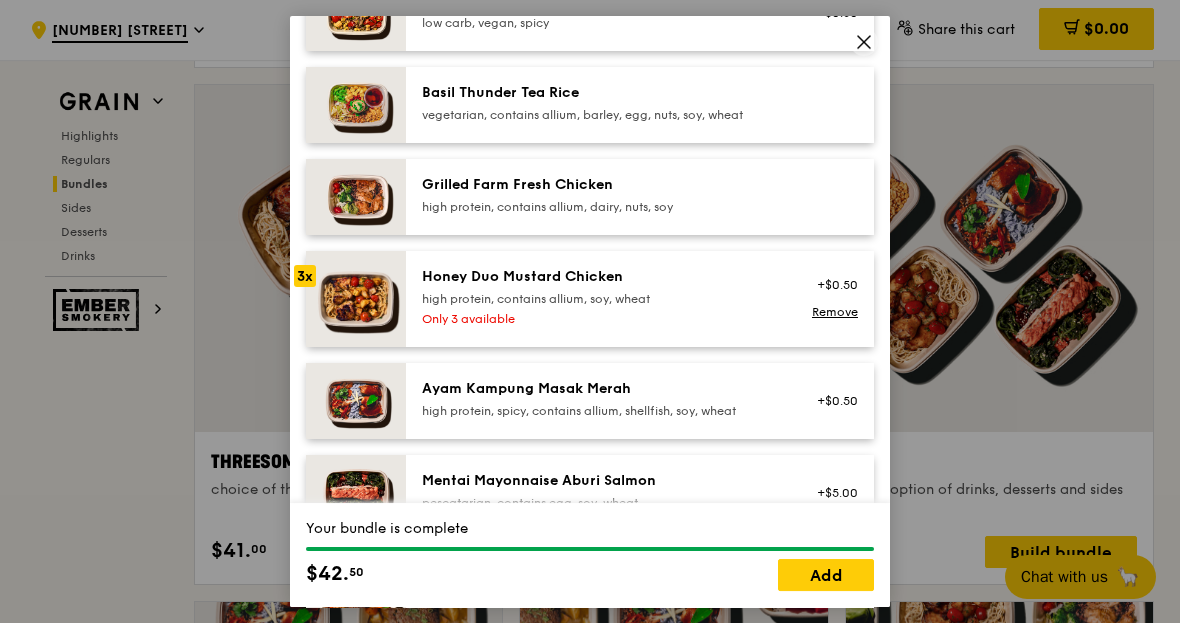 scroll, scrollTop: 457, scrollLeft: 0, axis: vertical 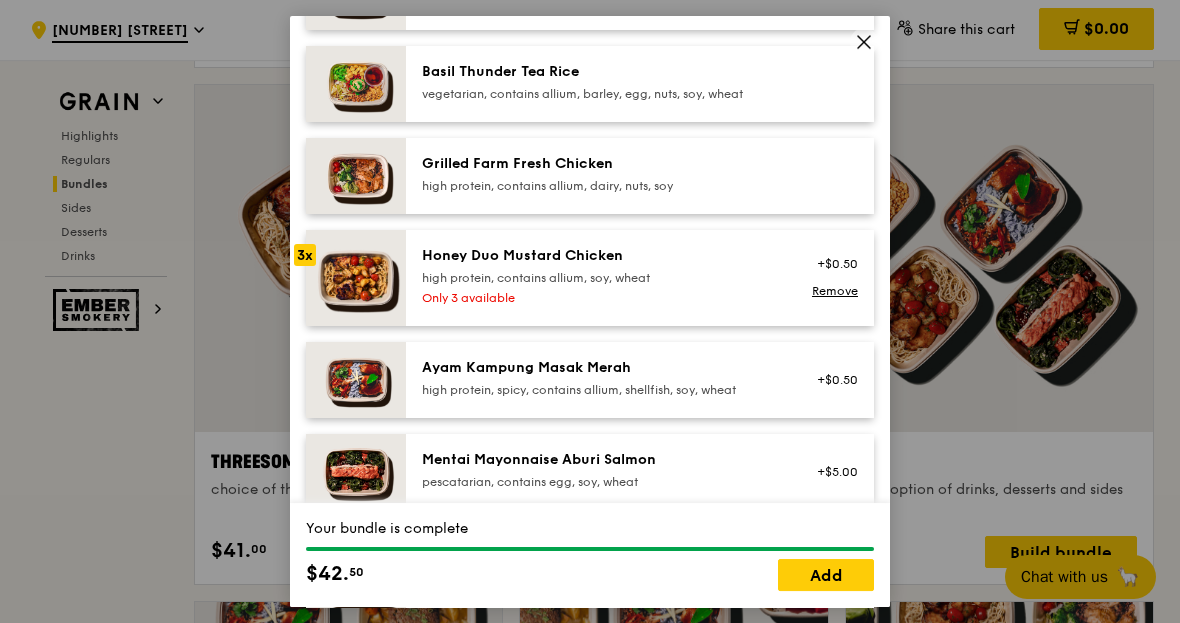 click on "Add" at bounding box center (826, 575) 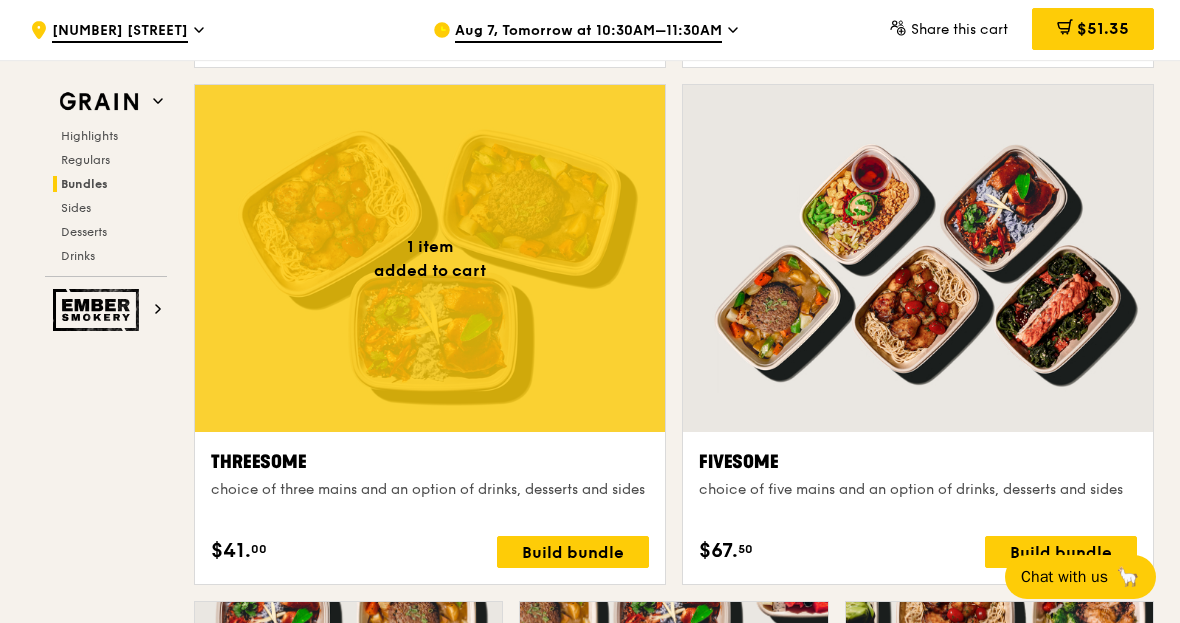 click on "$51.35" at bounding box center (1103, 28) 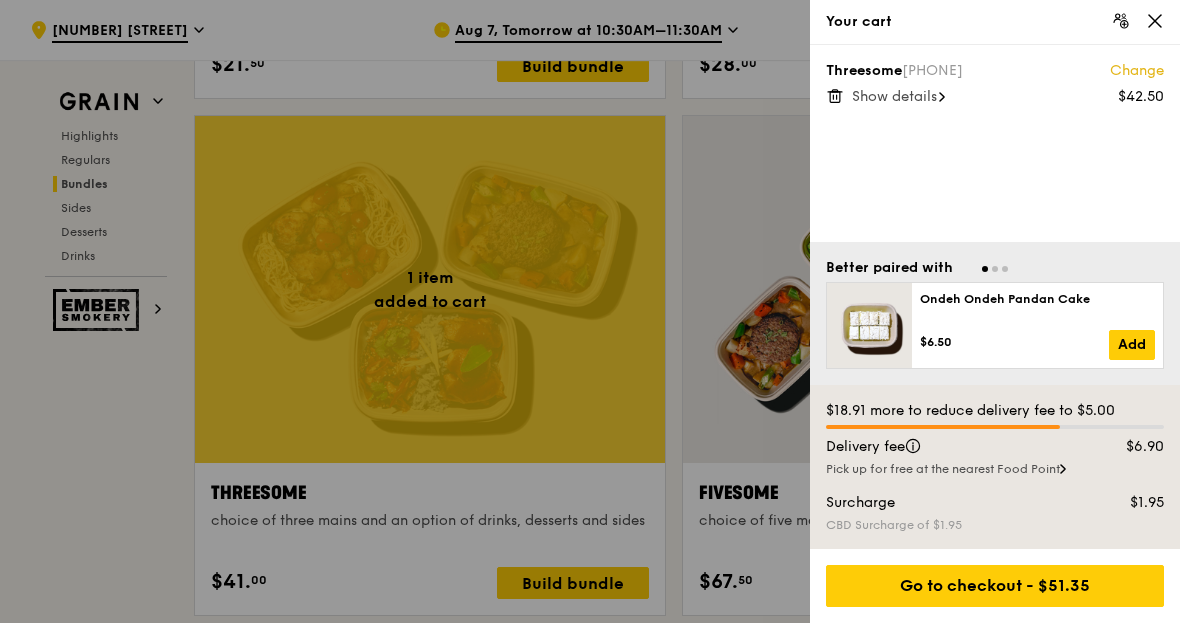 scroll, scrollTop: 3422, scrollLeft: 0, axis: vertical 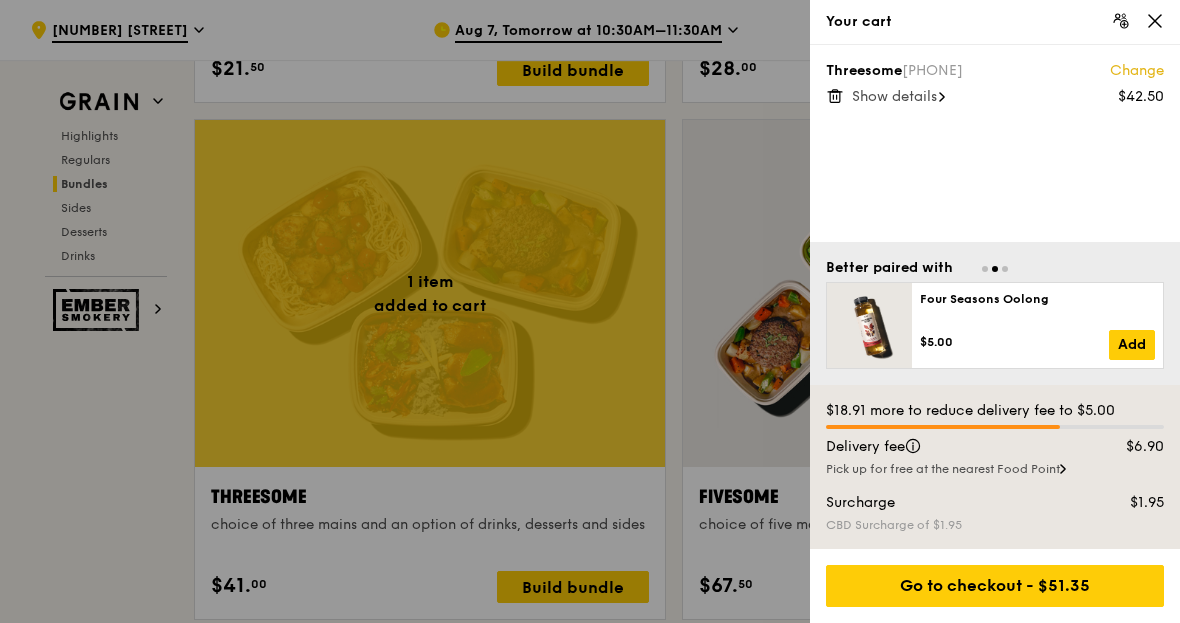 click on "Change" at bounding box center (1137, 71) 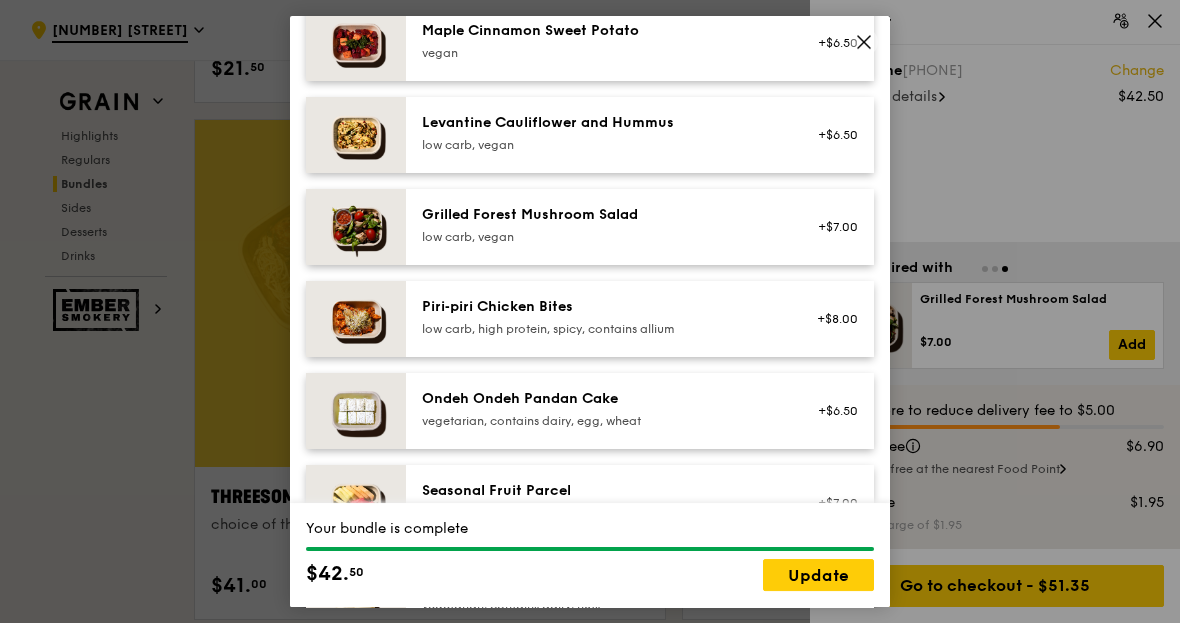 scroll, scrollTop: 0, scrollLeft: 0, axis: both 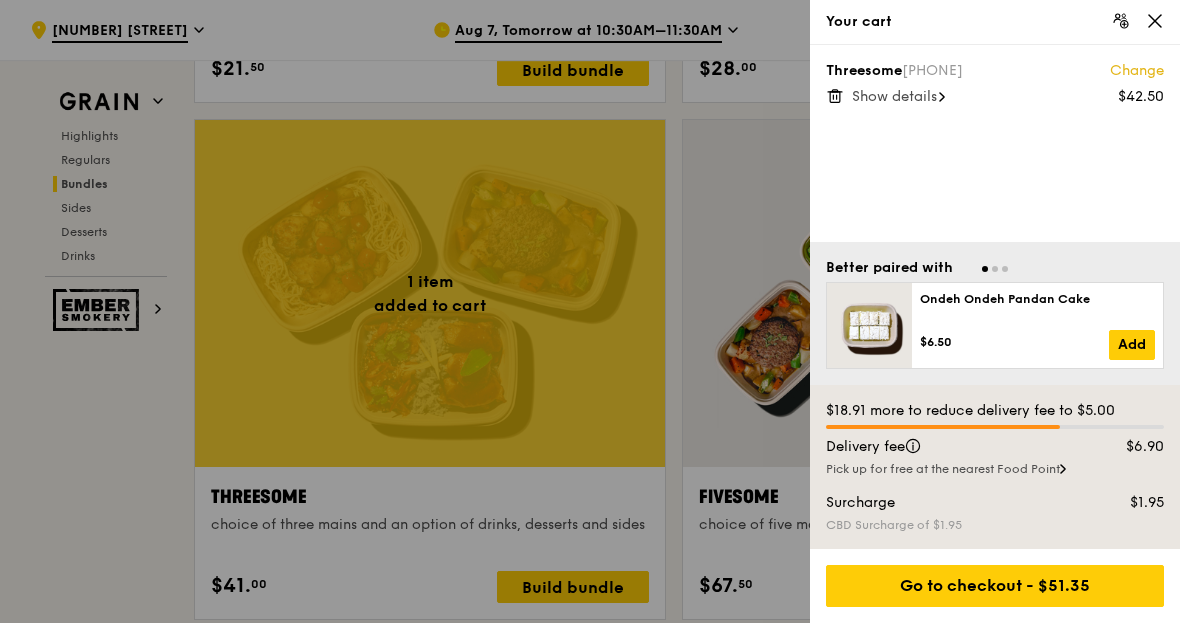 click on "Change" at bounding box center [1137, 71] 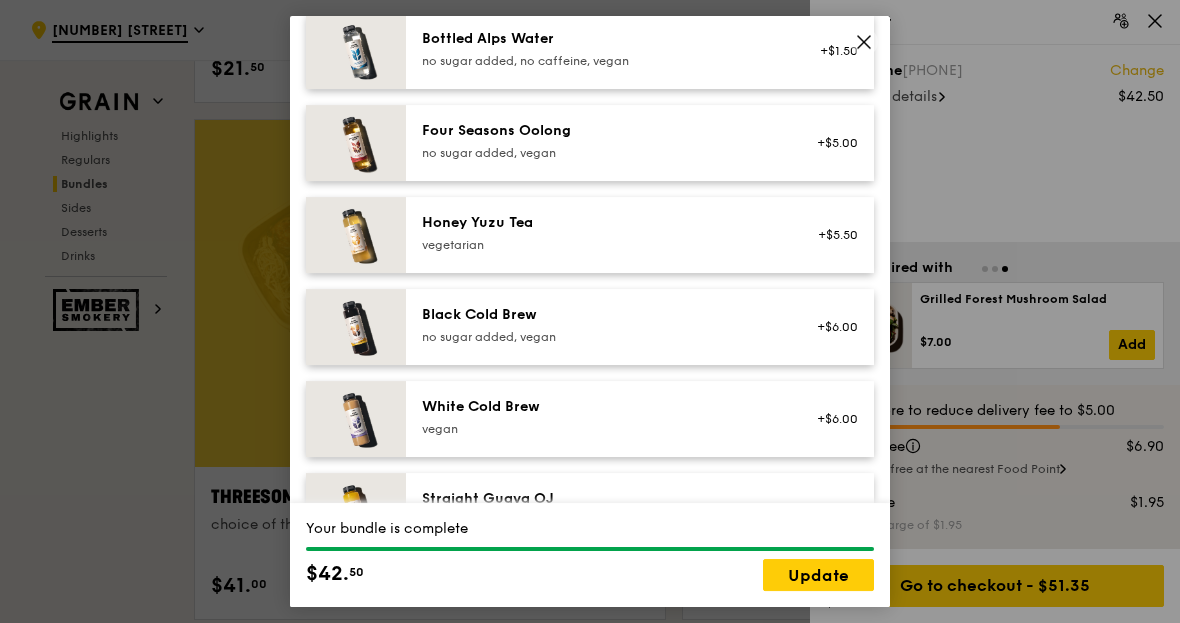 scroll, scrollTop: 2363, scrollLeft: 0, axis: vertical 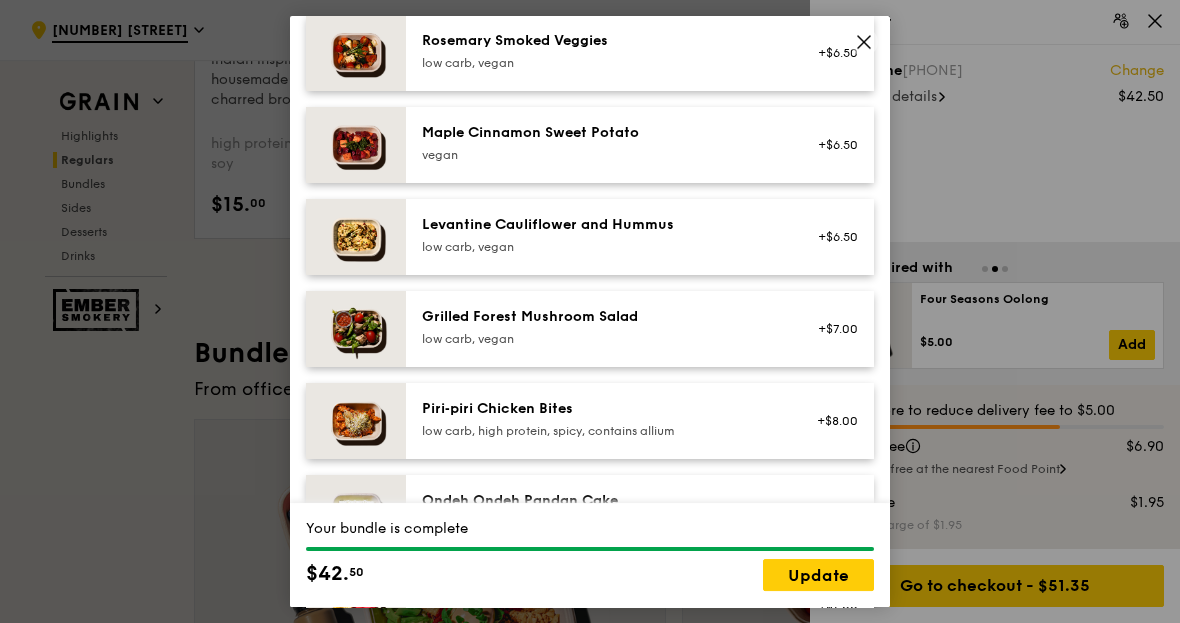 click on "Ondeh Ondeh Pandan Cake" at bounding box center (601, 501) 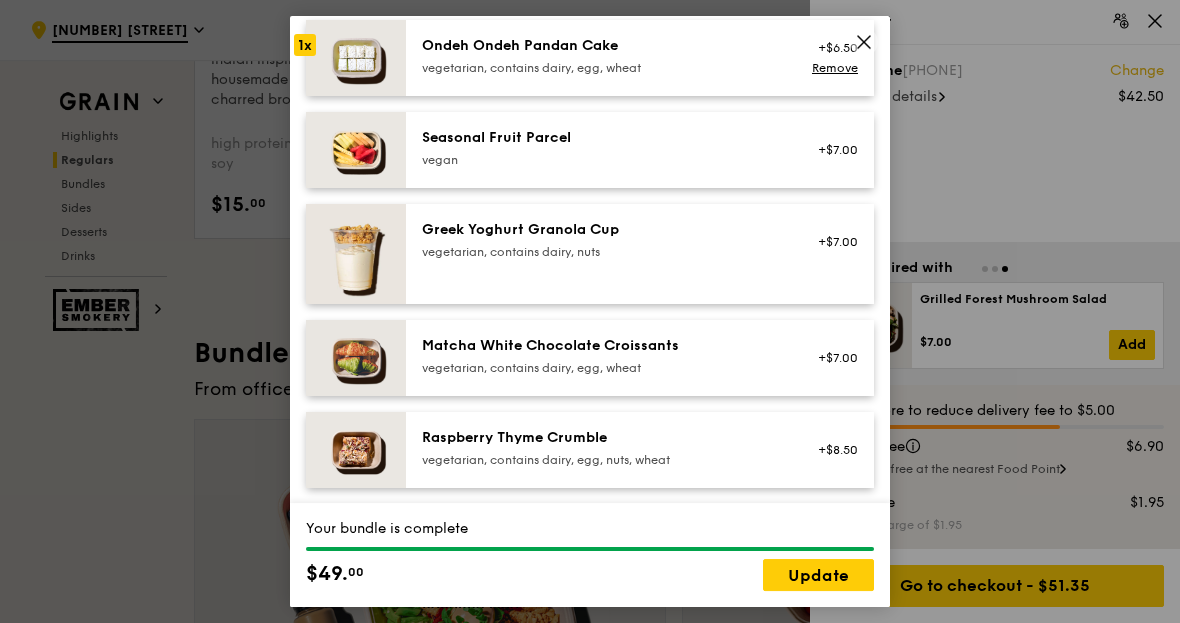 scroll, scrollTop: 1614, scrollLeft: 0, axis: vertical 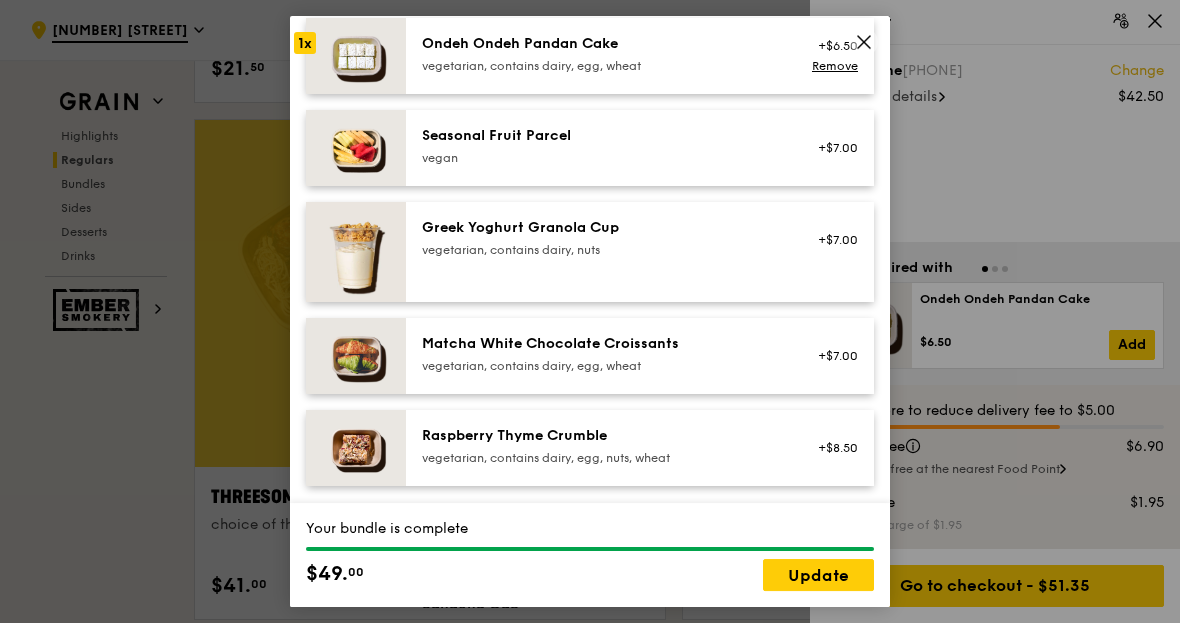 click on "Grain logo
Meals On Demand
Weddings
Catering
Contact us
Account
Log out
.cls-1 {
fill: none;
stroke: #fff;
stroke-linecap: round;
stroke-linejoin: round;
stroke-width: 1.5px;
}
.cls-2 {
fill: #fecc07;
}
.cls-2, .cls-3 {
stroke-width: 0px;
}
.cls-3 {
fill: #fff;
fill-rule: evenodd;
}
[NUMBER] [STREET]
Aug 7, Tomorrow at 10:30AM–11:30AM
Share this cart
$51.35
1
Grain
Highlights
Regulars
Bundles
Sides
Desserts
Drinks
eat next?”" at bounding box center [590, 1148] 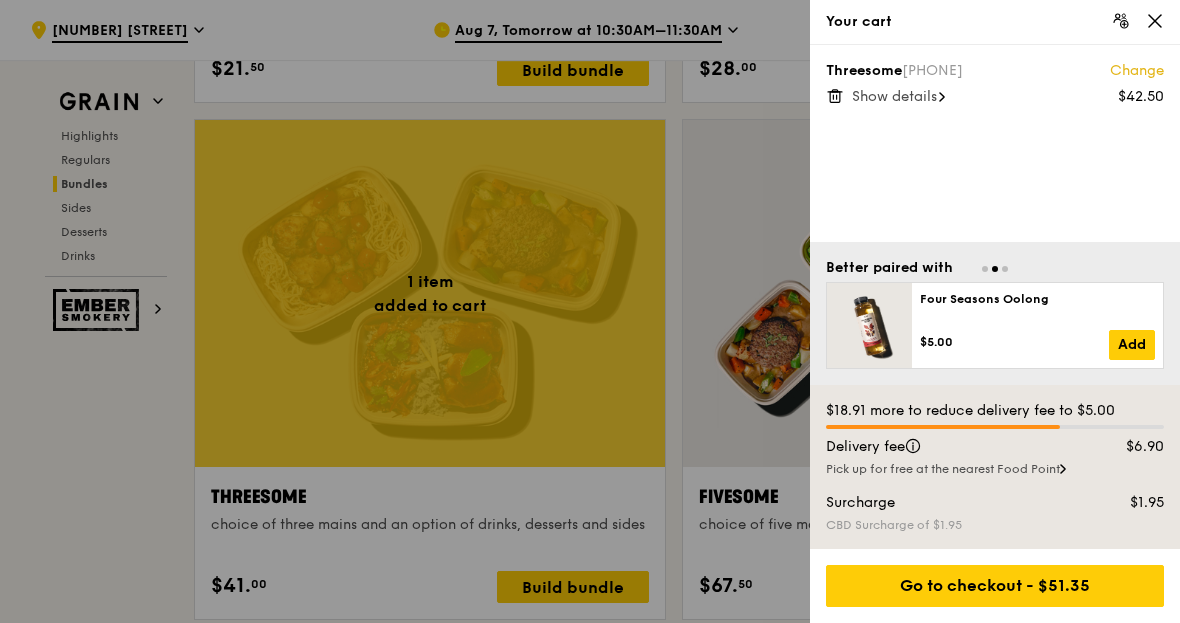 click on "Change" at bounding box center [1137, 71] 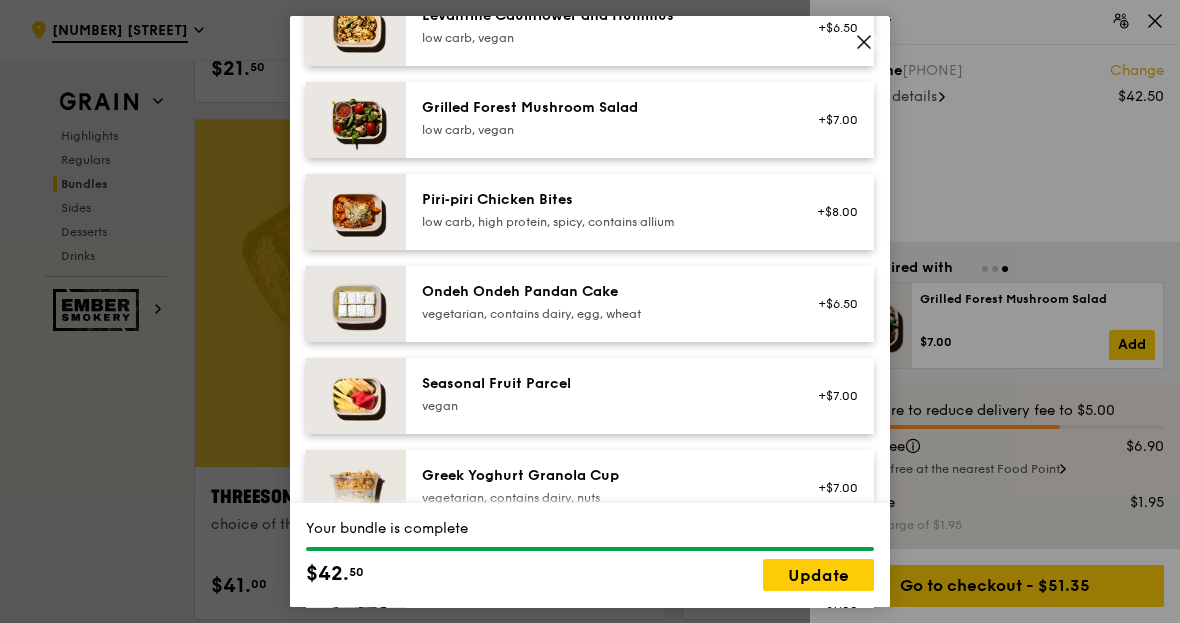 scroll, scrollTop: 1384, scrollLeft: 0, axis: vertical 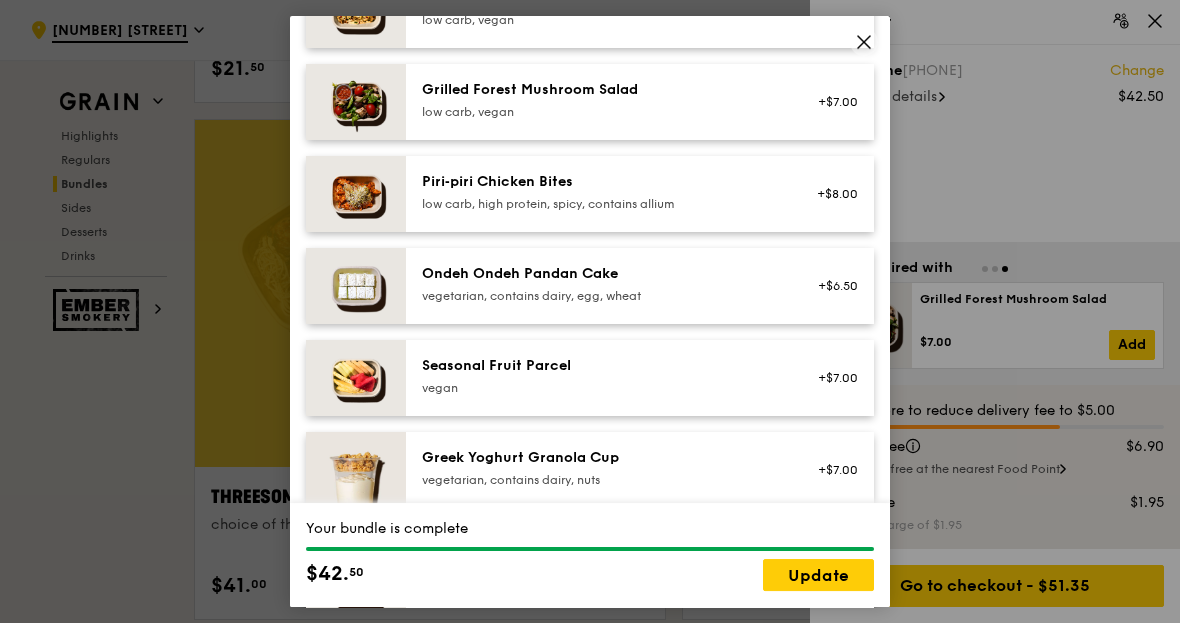 click on "+$6.50" at bounding box center [831, 286] 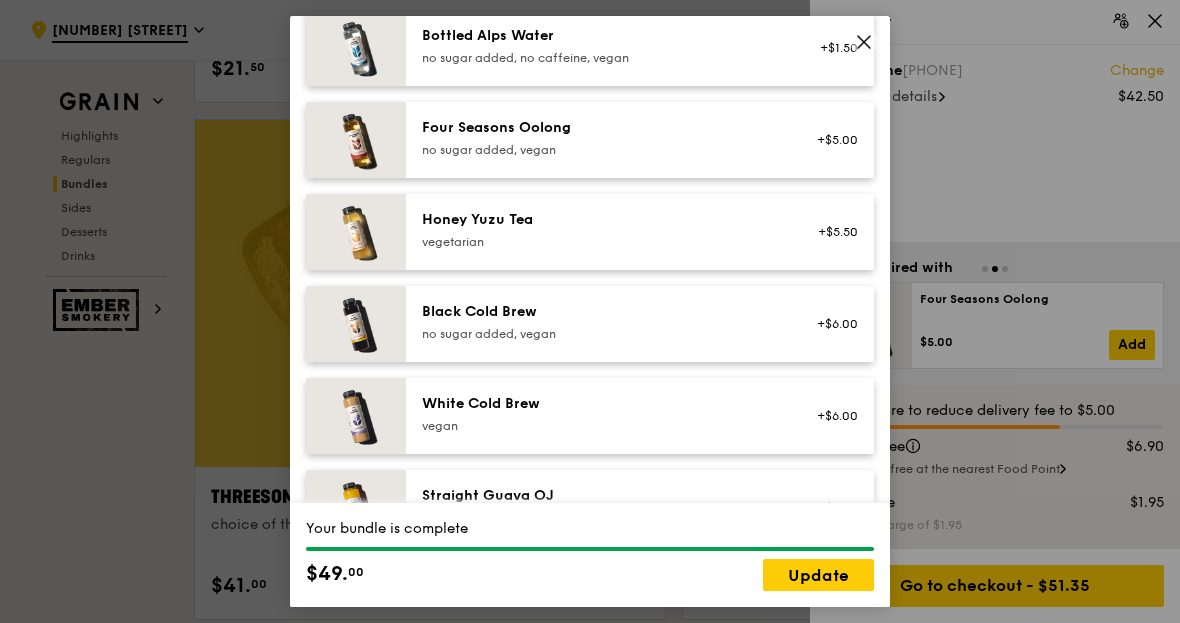 scroll, scrollTop: 2363, scrollLeft: 0, axis: vertical 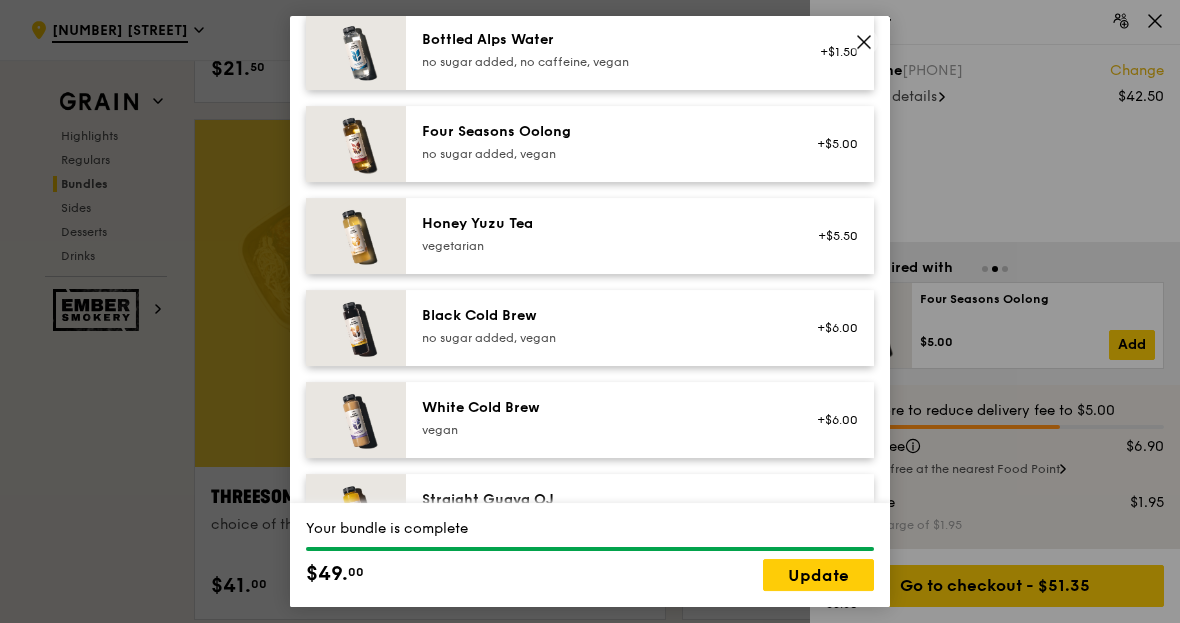 click 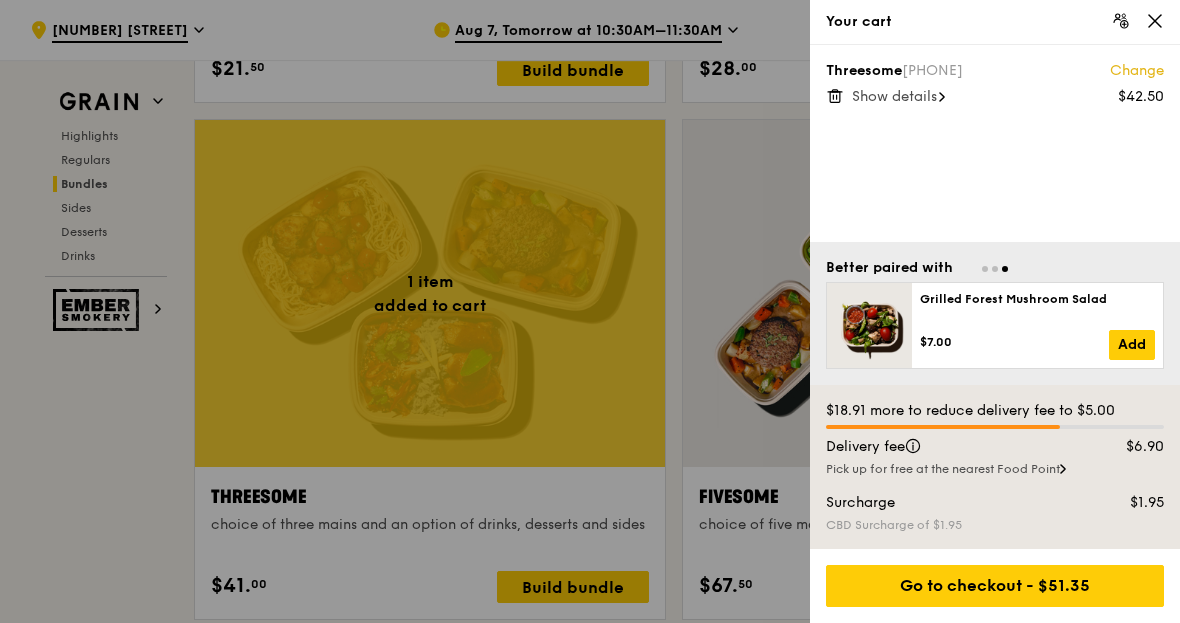 click on "Change" at bounding box center (1137, 71) 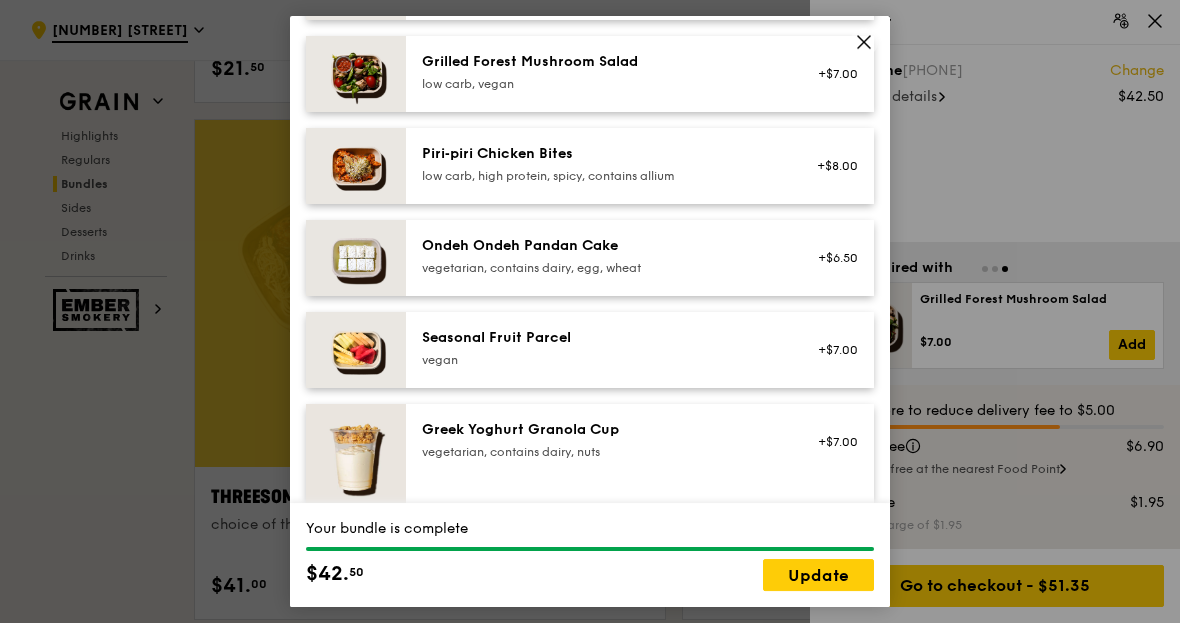 scroll, scrollTop: 1413, scrollLeft: 0, axis: vertical 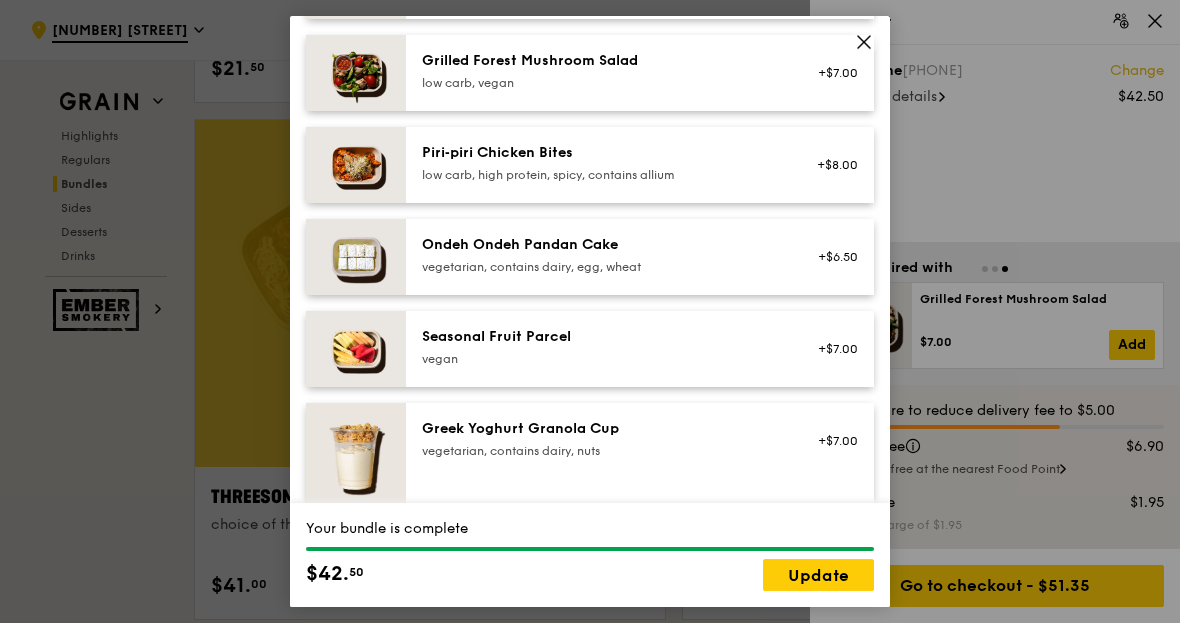click on "+$6.50" at bounding box center (831, 257) 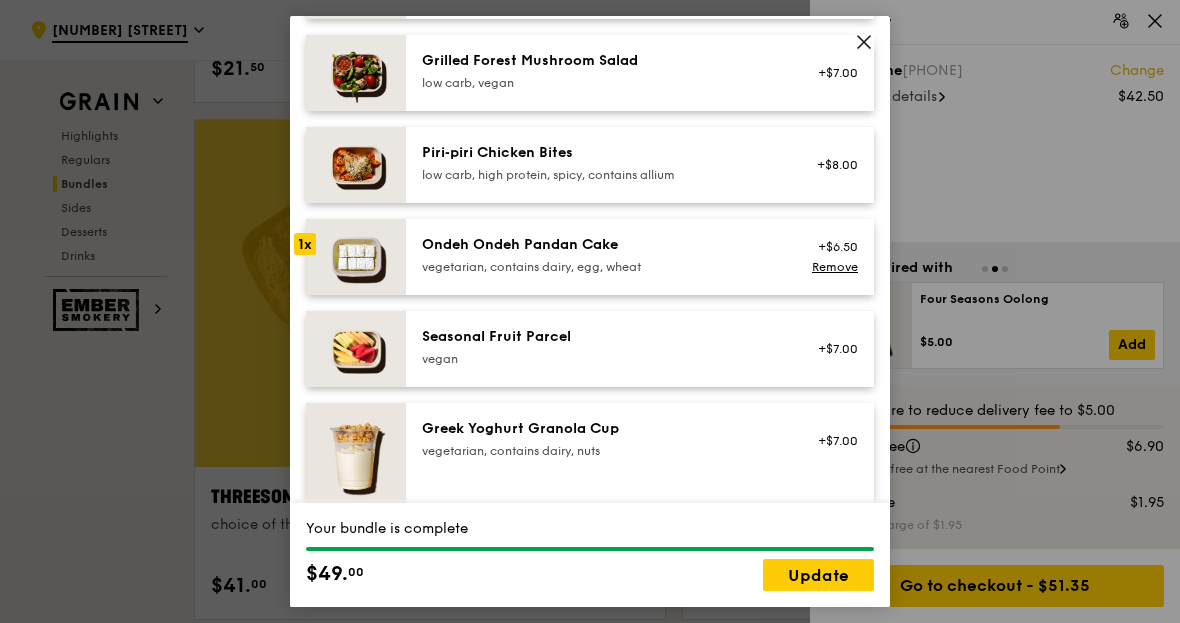 click on "Your bundle is complete
$49.
00
Update" at bounding box center (590, 555) 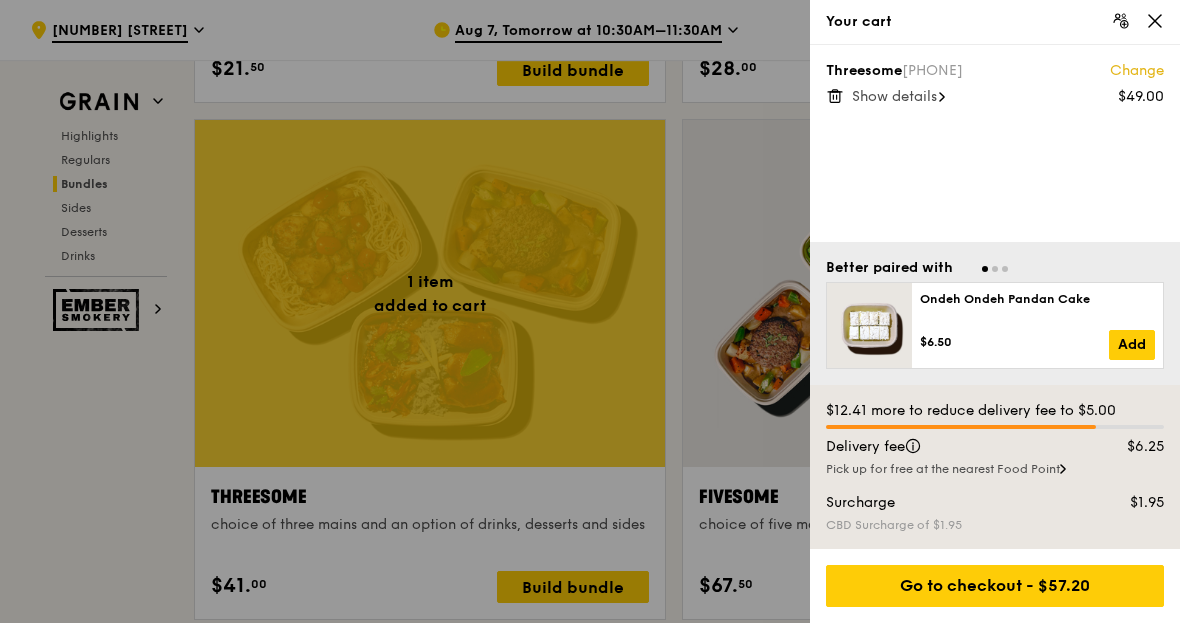click on "Change" at bounding box center (1137, 71) 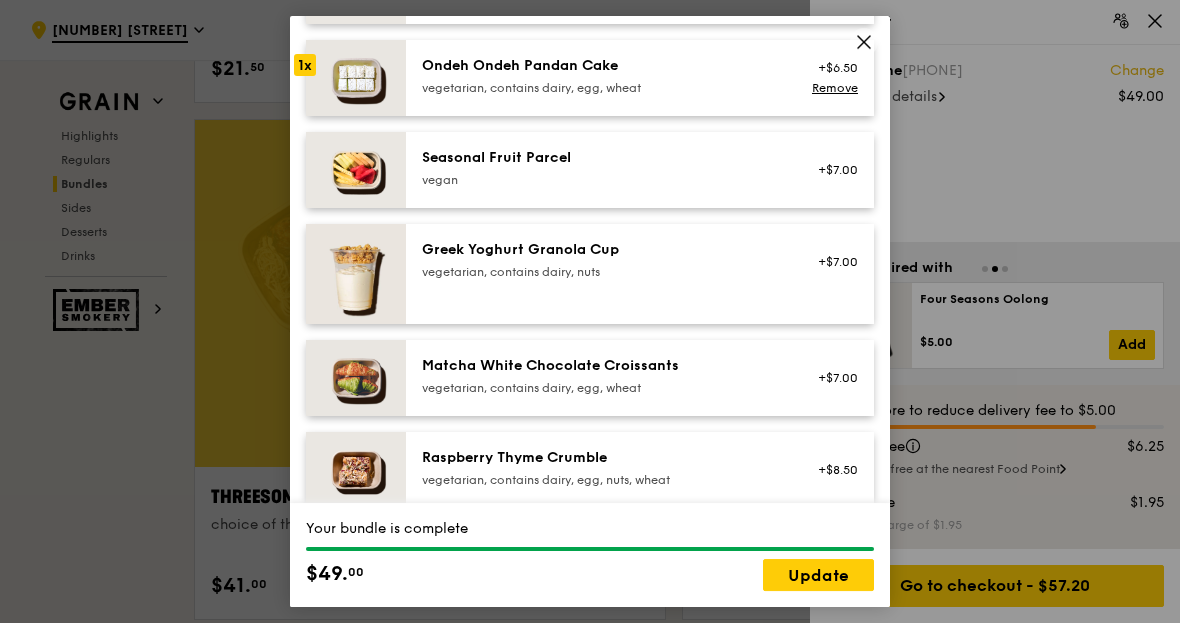scroll, scrollTop: 1591, scrollLeft: 0, axis: vertical 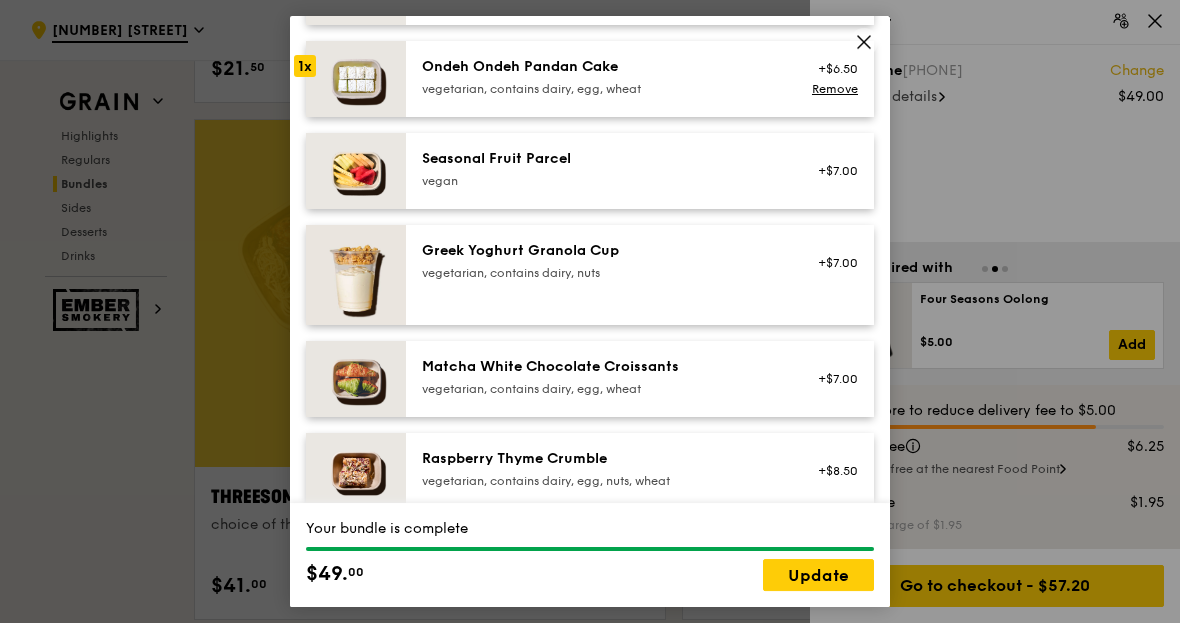 click 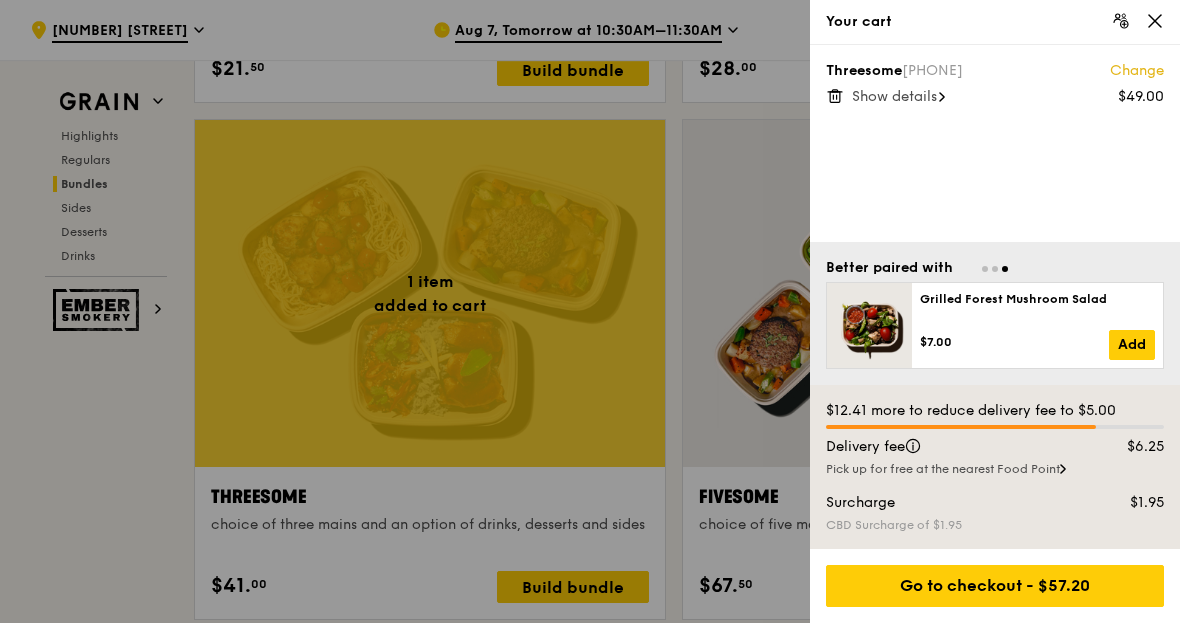 click at bounding box center [590, 311] 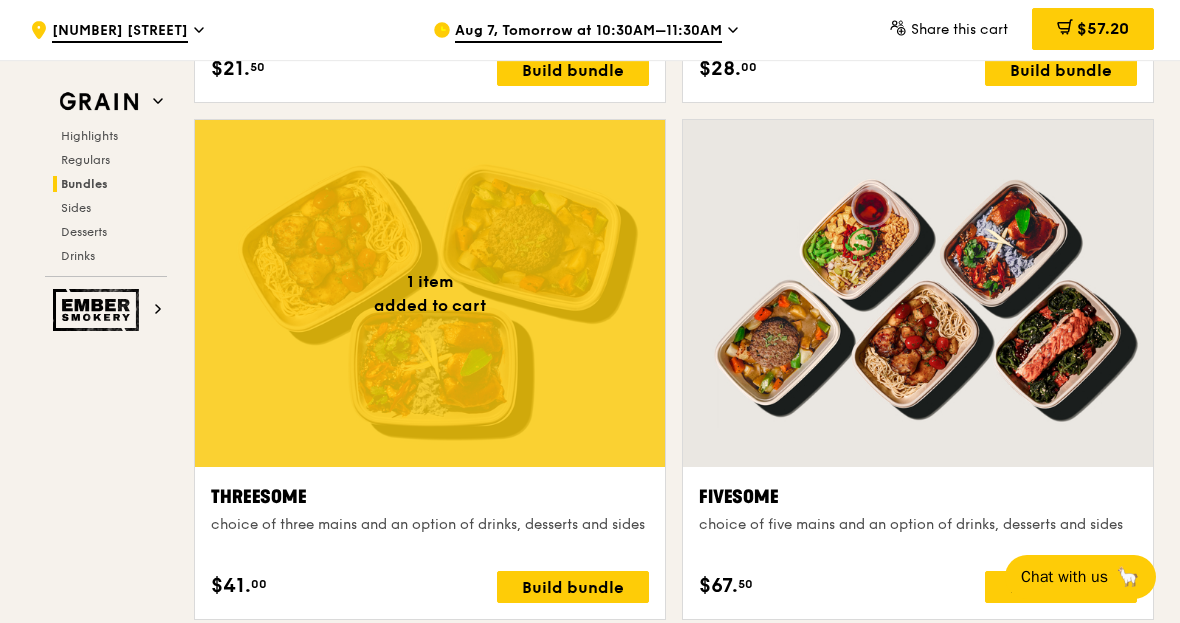 click on "$57.20" at bounding box center (1103, 28) 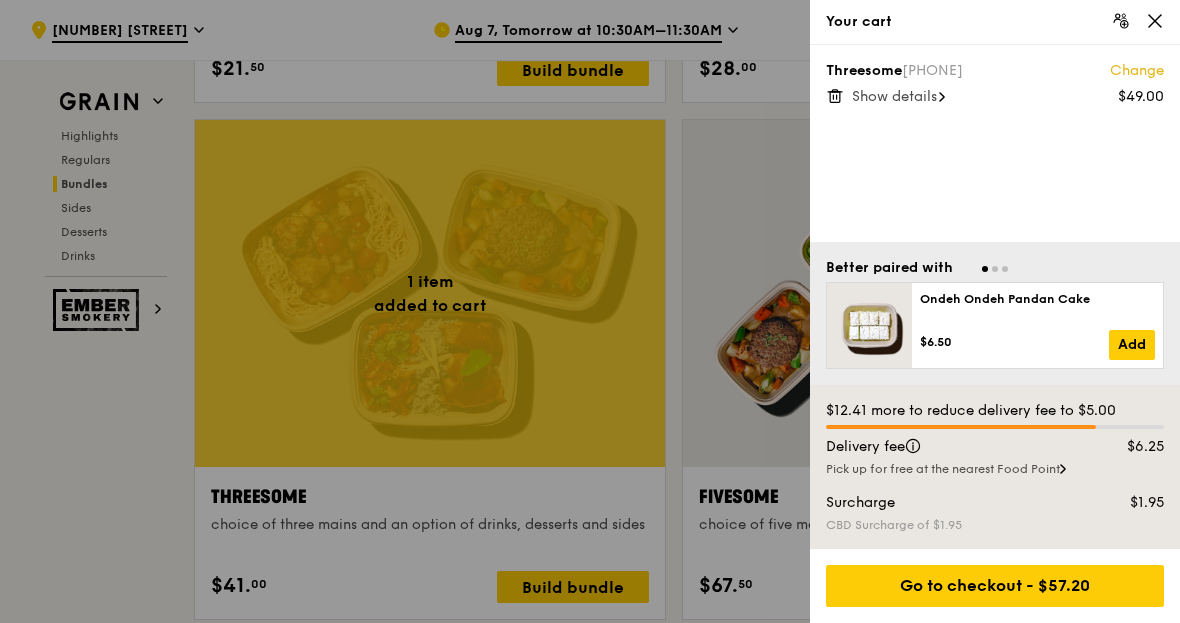 click 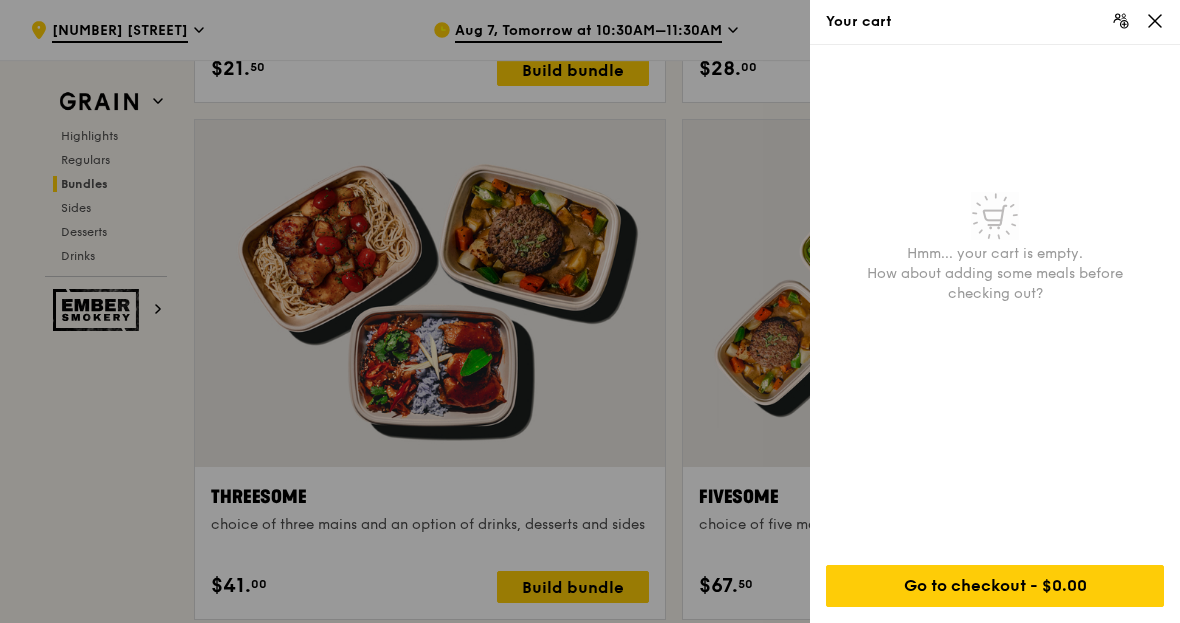click 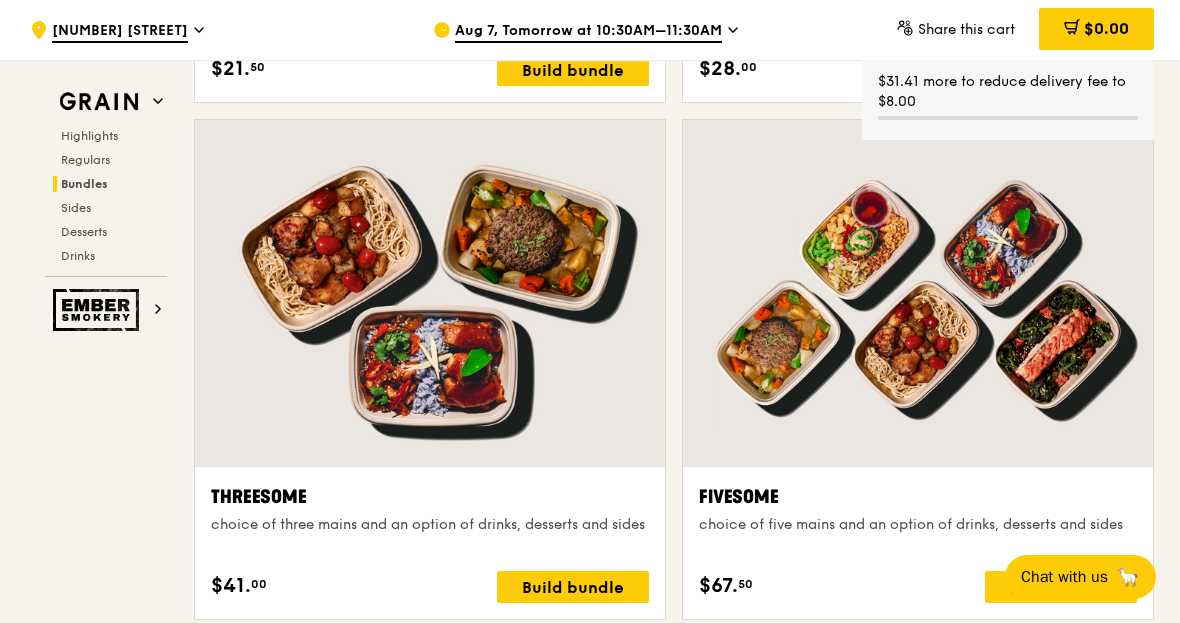 click on "Build bundle" at bounding box center (1061, 587) 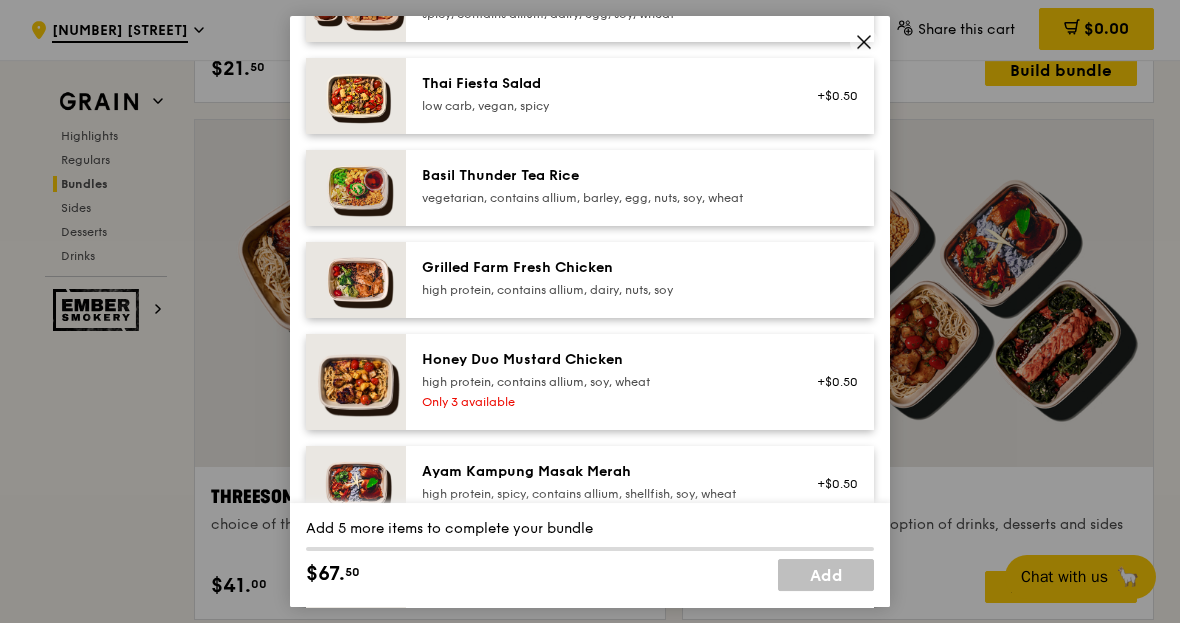 scroll, scrollTop: 358, scrollLeft: 0, axis: vertical 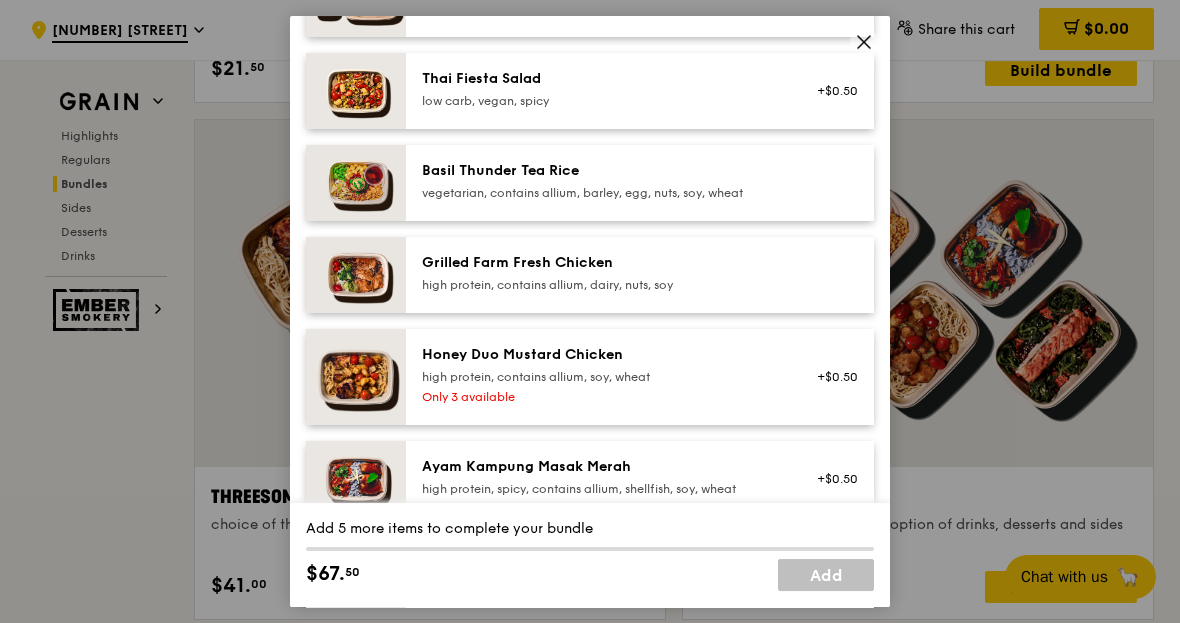 click on "Grilled Farm Fresh Chicken
high protein, contains allium, dairy, nuts, soy" at bounding box center (640, 275) 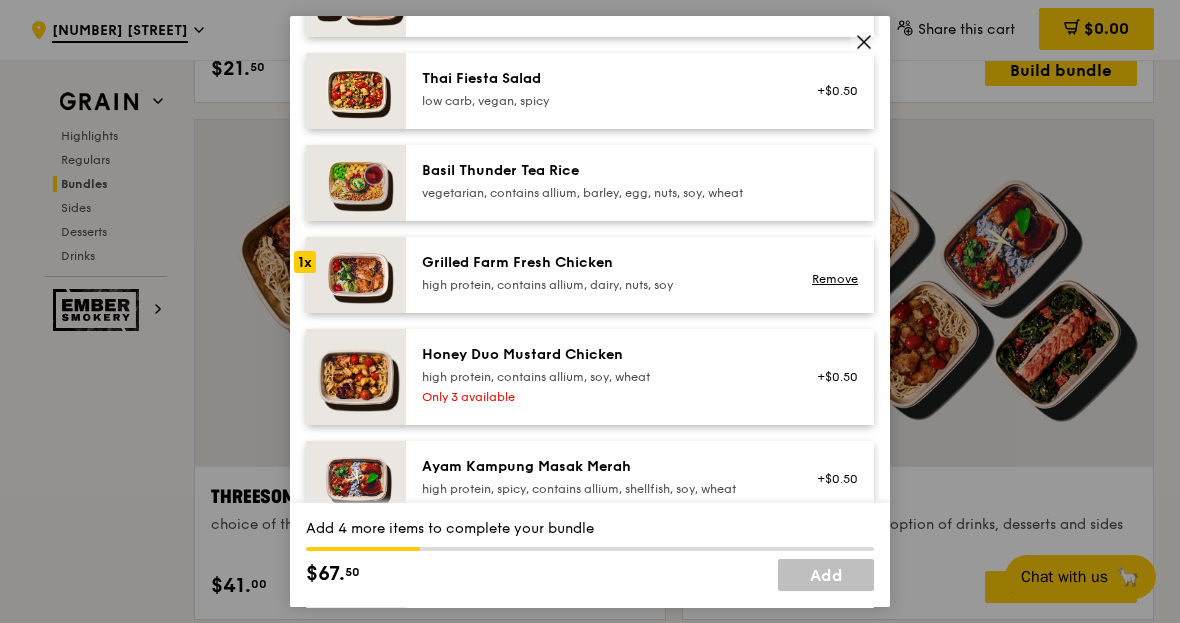 click on "high protein, contains allium, dairy, nuts, soy" at bounding box center (601, 285) 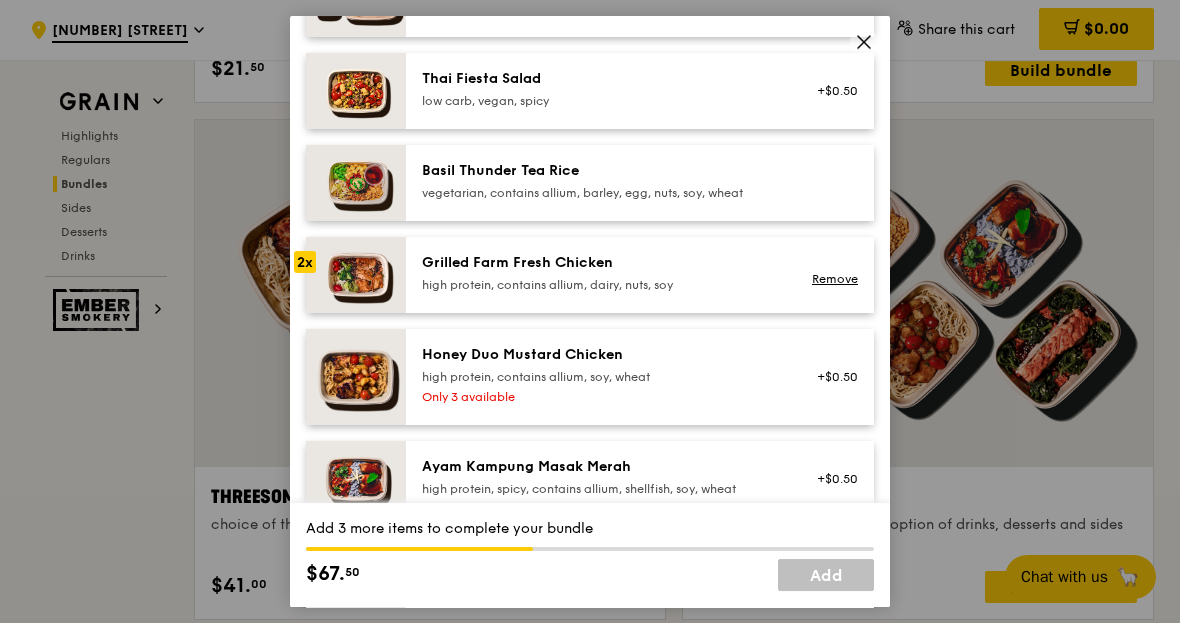 click on "high protein, contains allium, soy, wheat" at bounding box center [601, 377] 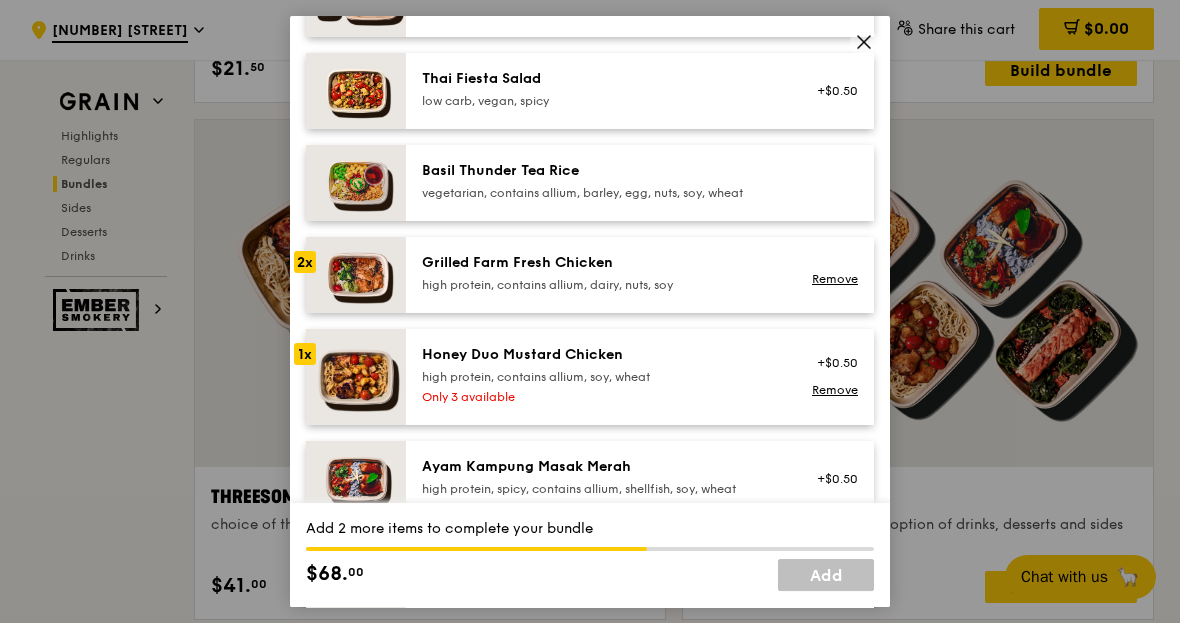 click on "high protein, contains allium, soy, wheat" at bounding box center (601, 377) 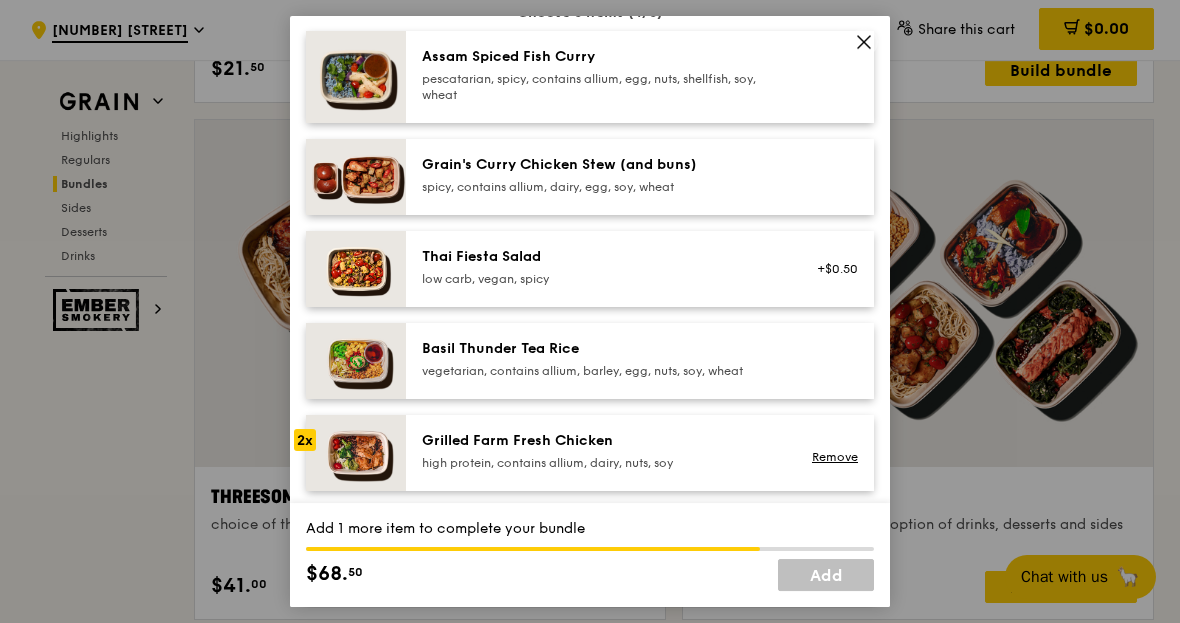 scroll, scrollTop: 159, scrollLeft: 0, axis: vertical 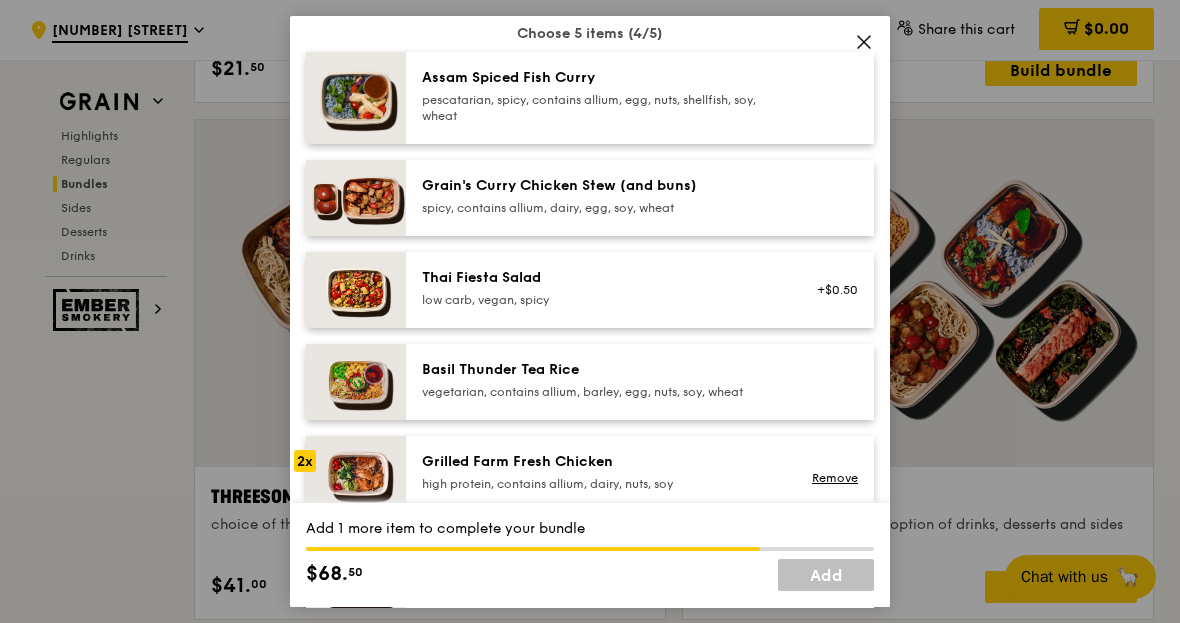 click on "pescatarian, spicy, contains allium, egg, nuts, shellfish, soy, wheat" at bounding box center [601, 108] 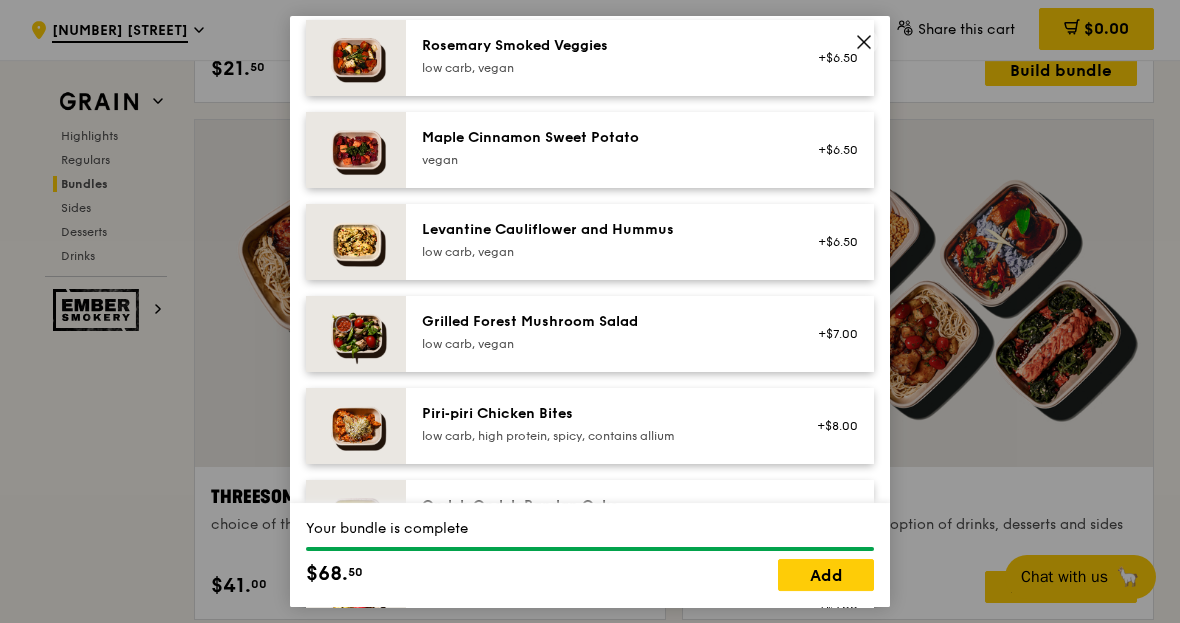 scroll, scrollTop: 1169, scrollLeft: 0, axis: vertical 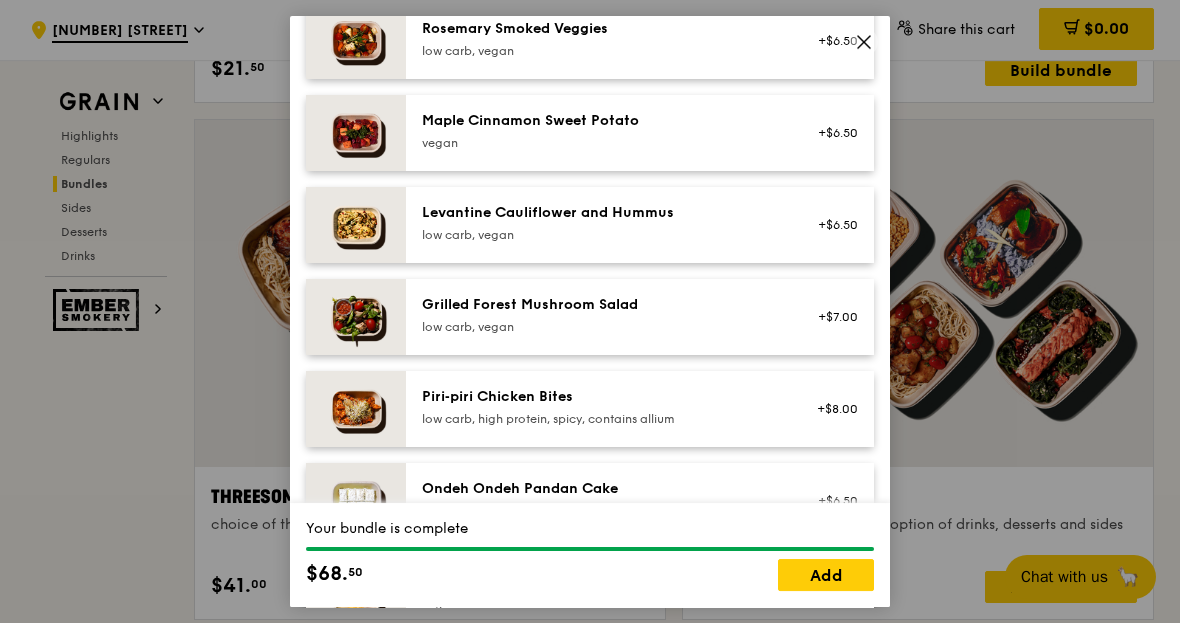 click on "Ondeh Ondeh Pandan Cake
vegetarian, contains dairy, egg, wheat" at bounding box center (601, 499) 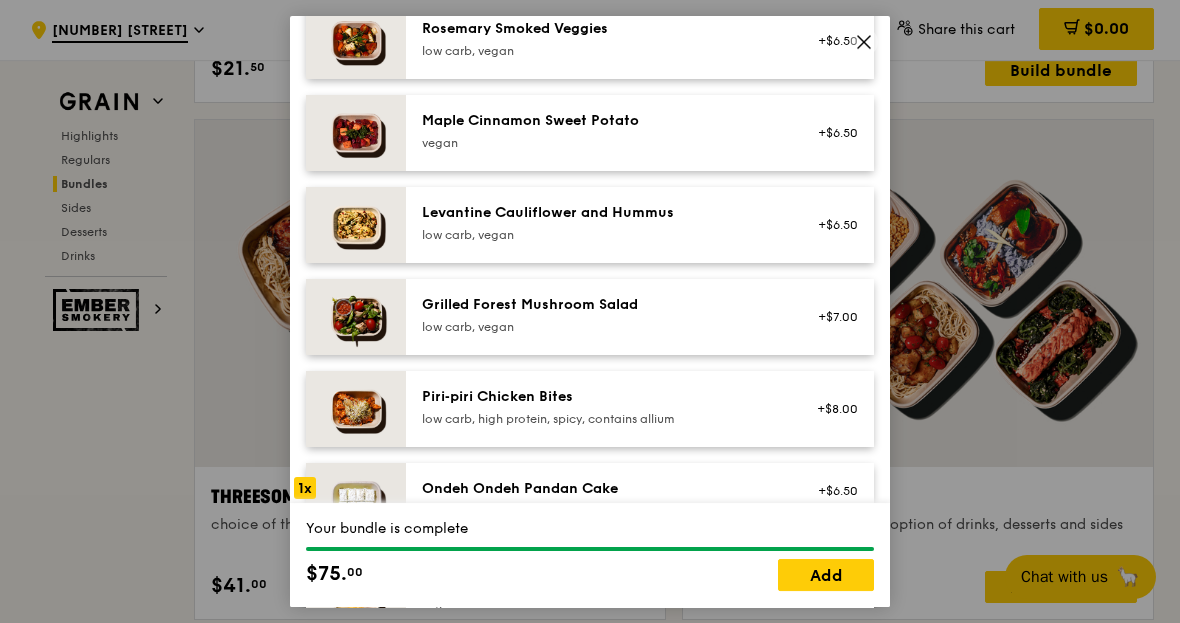 click on "Ondeh Ondeh Pandan Cake" at bounding box center [601, 489] 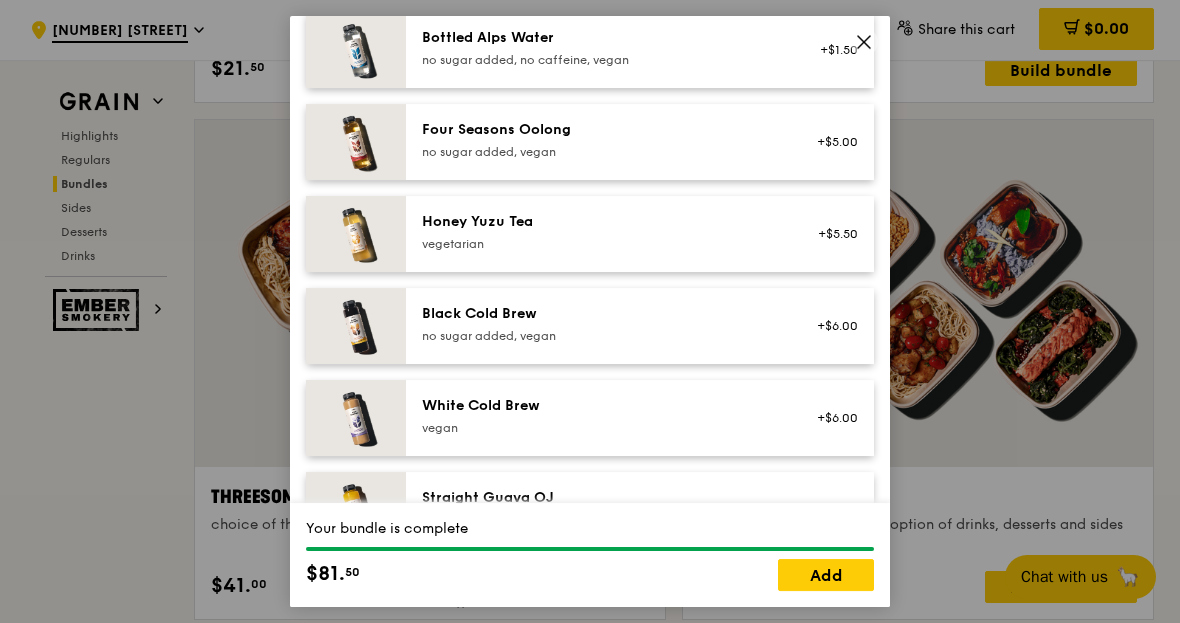 scroll, scrollTop: 2363, scrollLeft: 0, axis: vertical 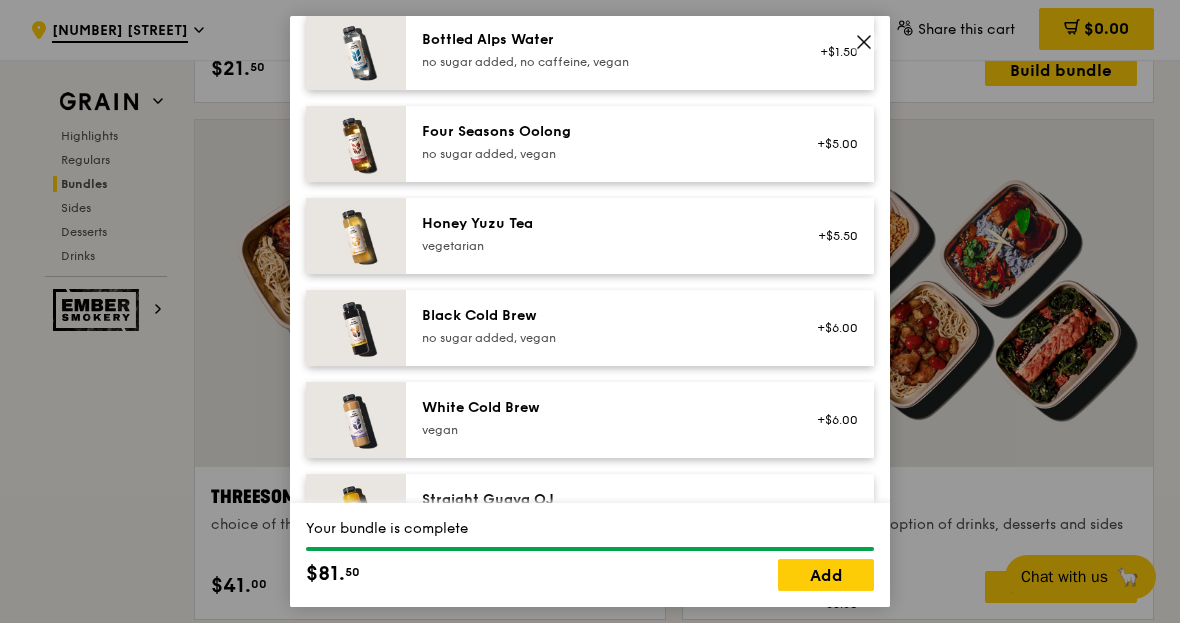 click on "Your bundle is complete
$81.
50
Add" at bounding box center (590, 555) 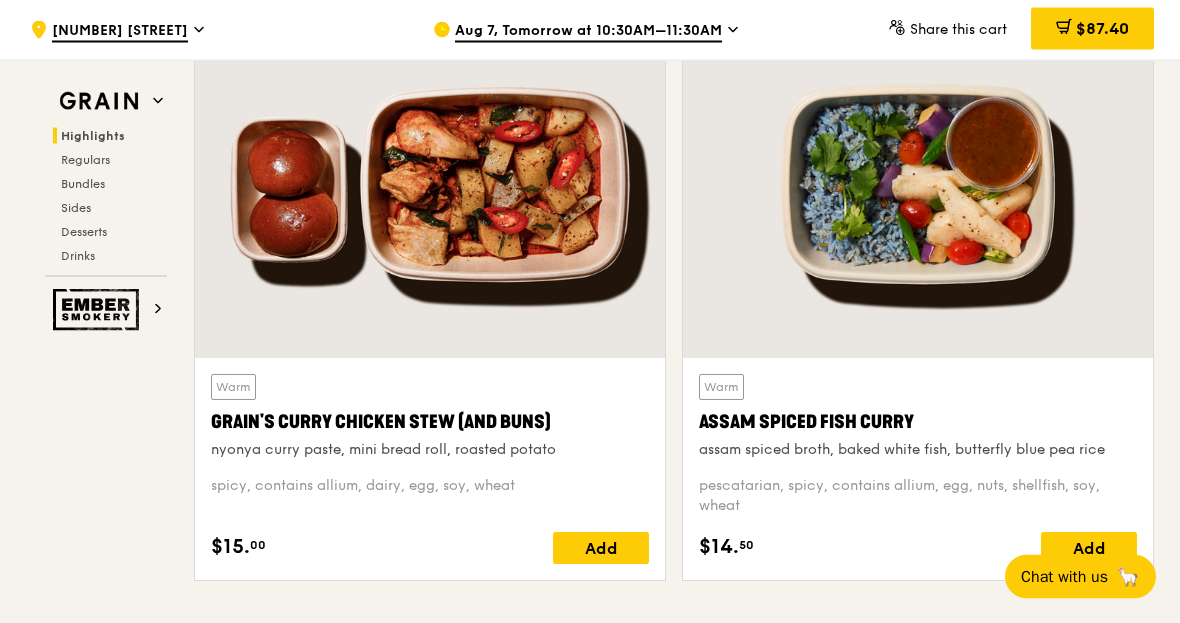 scroll, scrollTop: 716, scrollLeft: 0, axis: vertical 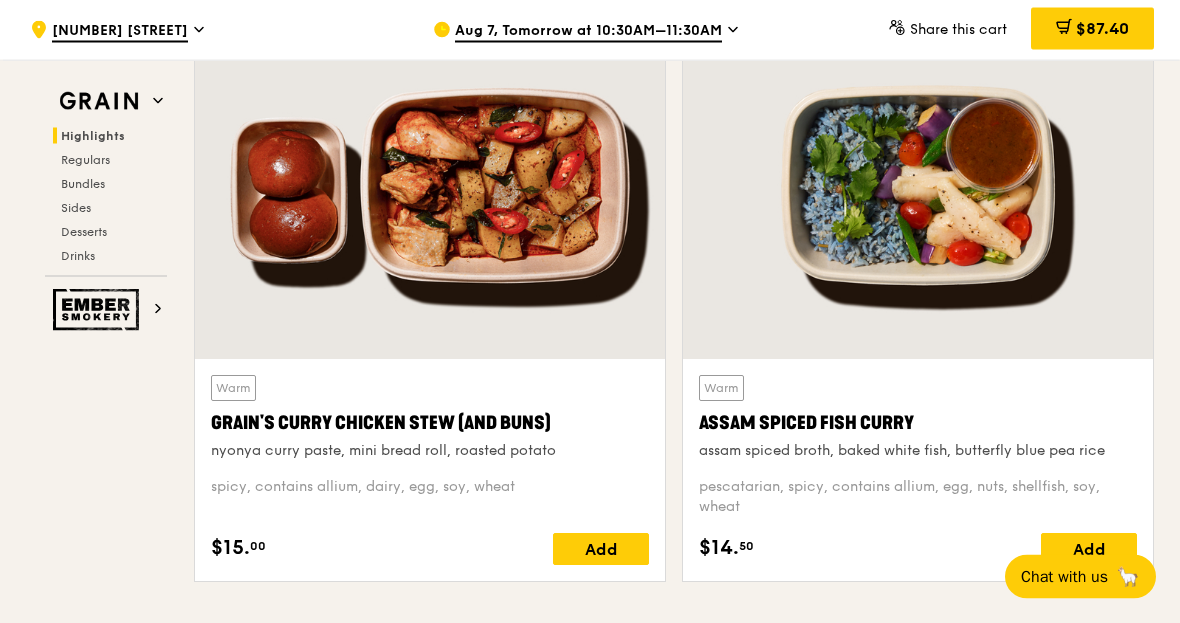 click on "Add" at bounding box center [1089, 550] 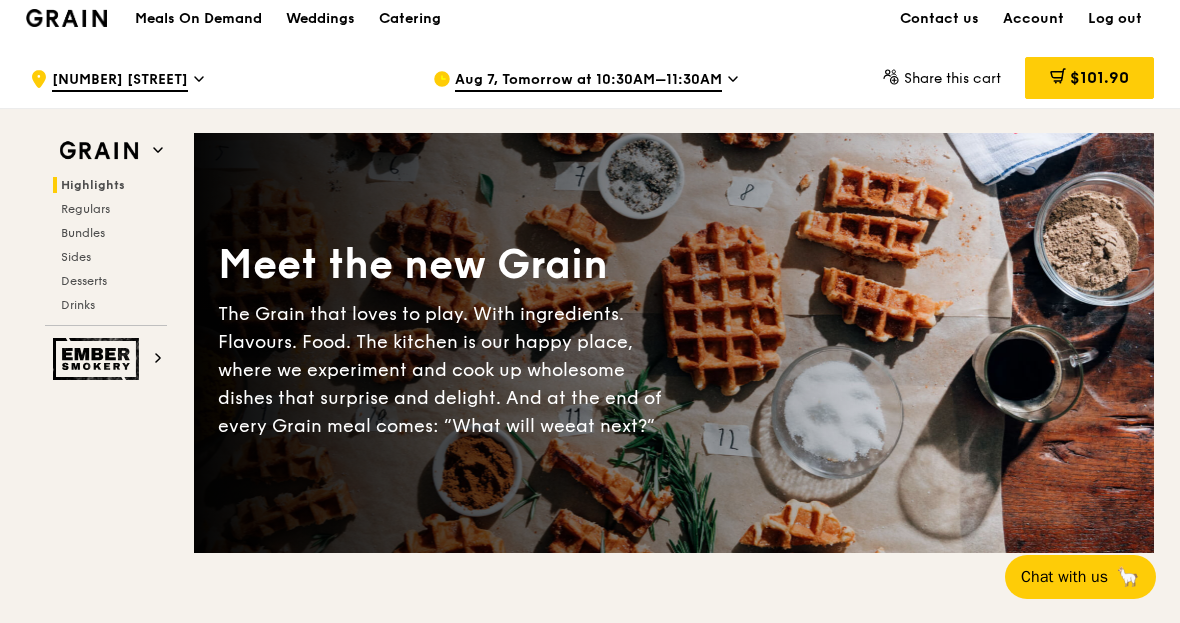 scroll, scrollTop: 0, scrollLeft: 0, axis: both 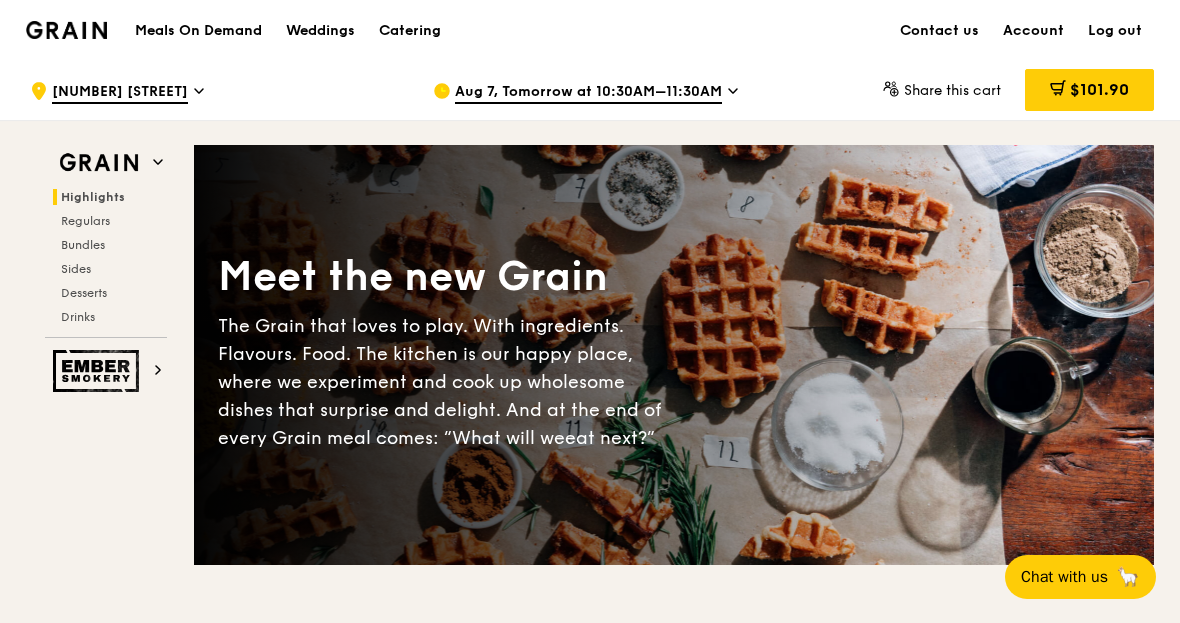 click on ".cls-1 {
fill: none;
stroke: #fff;
stroke-linecap: round;
stroke-linejoin: round;
stroke-width: 1.5px;
}
.cls-2 {
fill: #fecc07;
}
.cls-2, .cls-3 {
stroke-width: 0px;
}
.cls-3 {
fill: #fff;
fill-rule: evenodd;
}
[NUMBER] [STREET]" at bounding box center [215, 91] 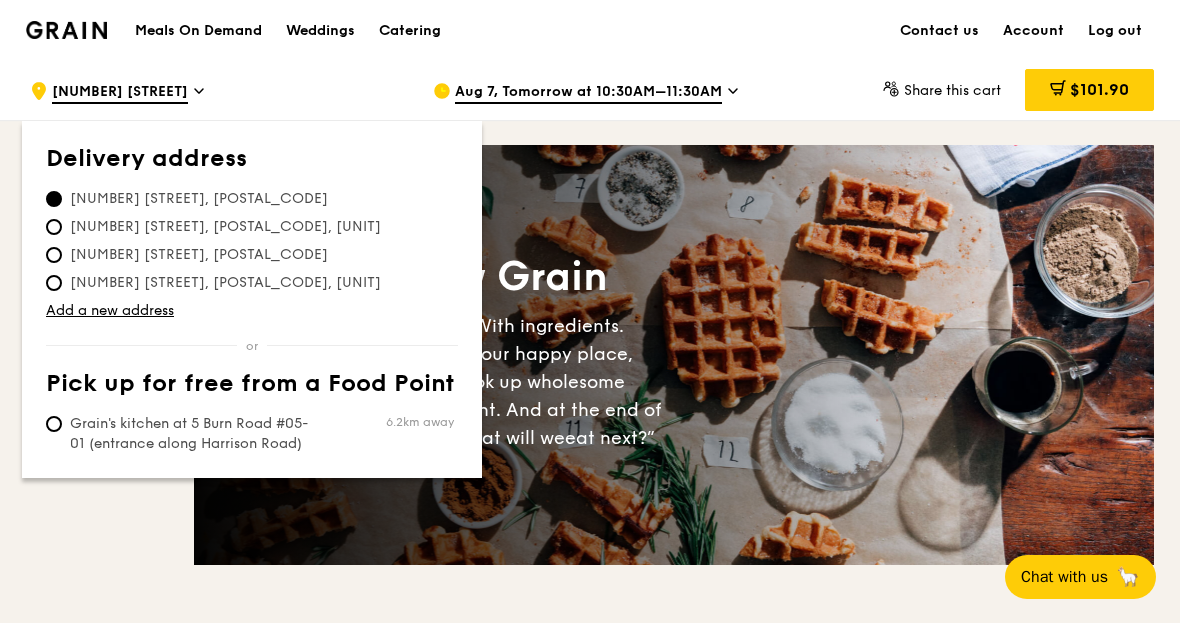click on "[NUMBER] [STREET], [POSTAL_CODE], [UNIT]" at bounding box center [54, 227] 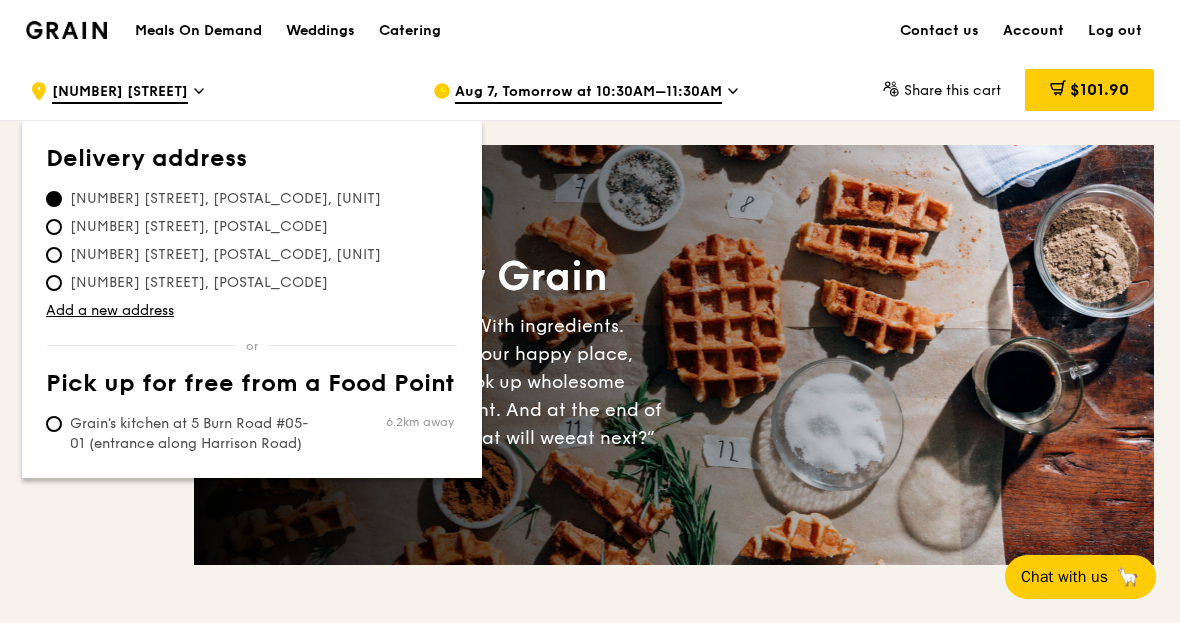 click on ".cls-1 {
fill: none;
stroke: #fff;
stroke-linecap: round;
stroke-linejoin: round;
stroke-width: 1.5px;
}
.cls-2 {
fill: #fecc07;
}
.cls-2, .cls-3 {
stroke-width: 0px;
}
.cls-3 {
fill: #fff;
fill-rule: evenodd;
}
[NUMBER] [STREET]" at bounding box center [215, 91] 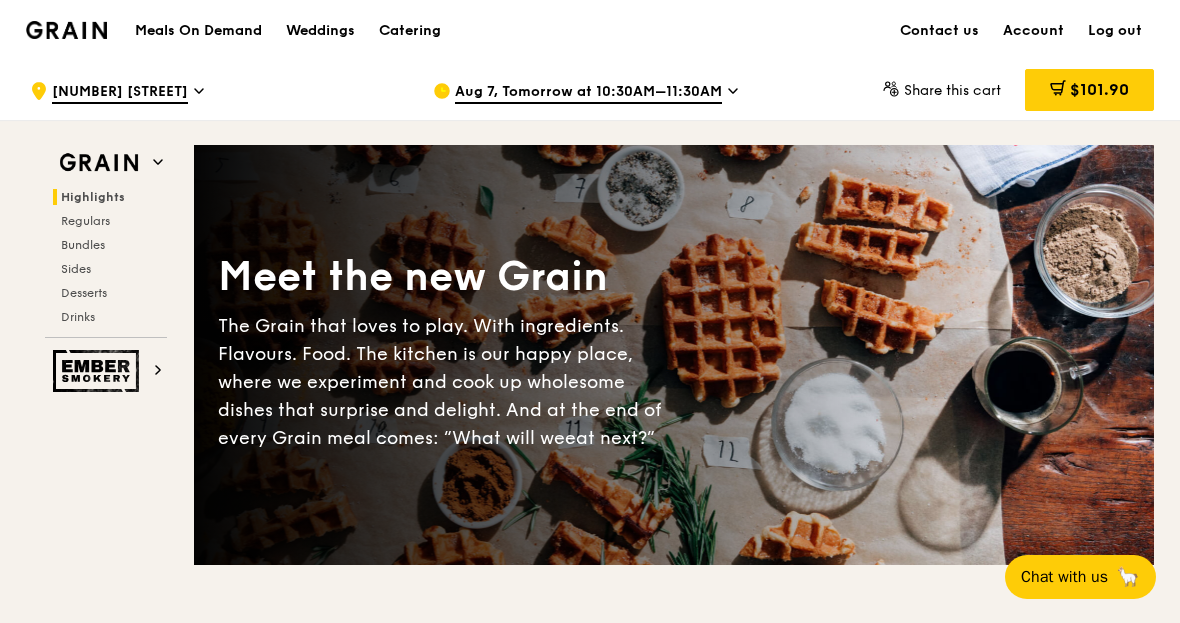 click on ".cls-1 {
fill: none;
stroke: #fff;
stroke-linecap: round;
stroke-linejoin: round;
stroke-width: 1.5px;
}
.cls-2 {
fill: #fecc07;
}
.cls-2, .cls-3 {
stroke-width: 0px;
}
.cls-3 {
fill: #fff;
fill-rule: evenodd;
}
[NUMBER] [STREET]" at bounding box center (215, 91) 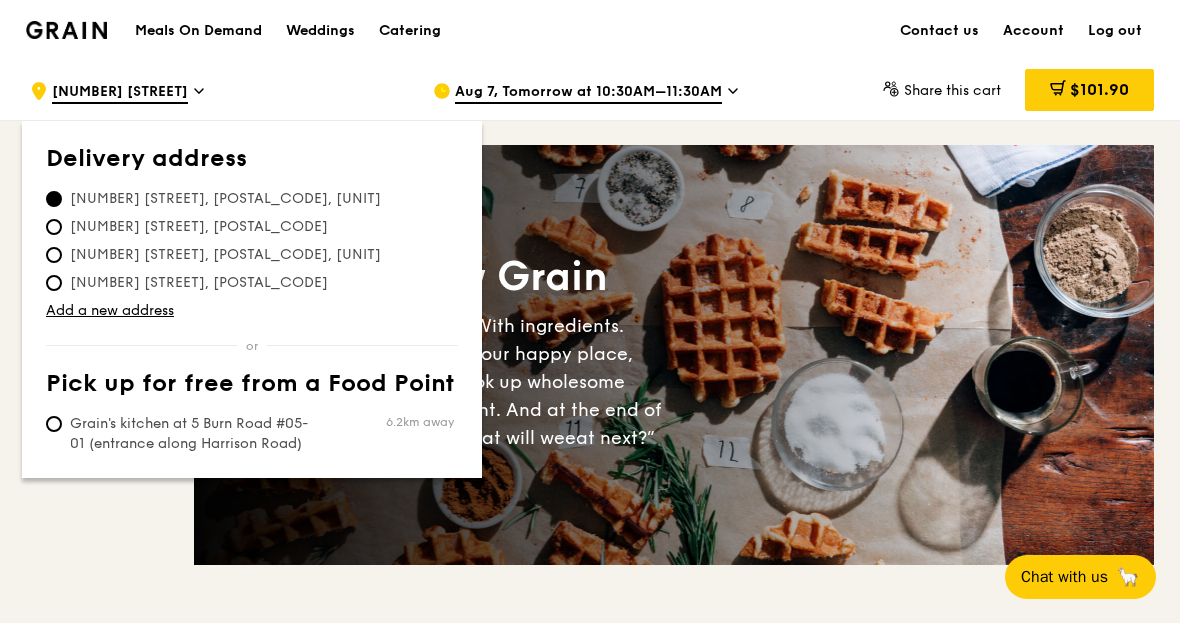 click on "[NUMBER] [STREET], [POSTAL_CODE], [UNIT]" at bounding box center [54, 199] 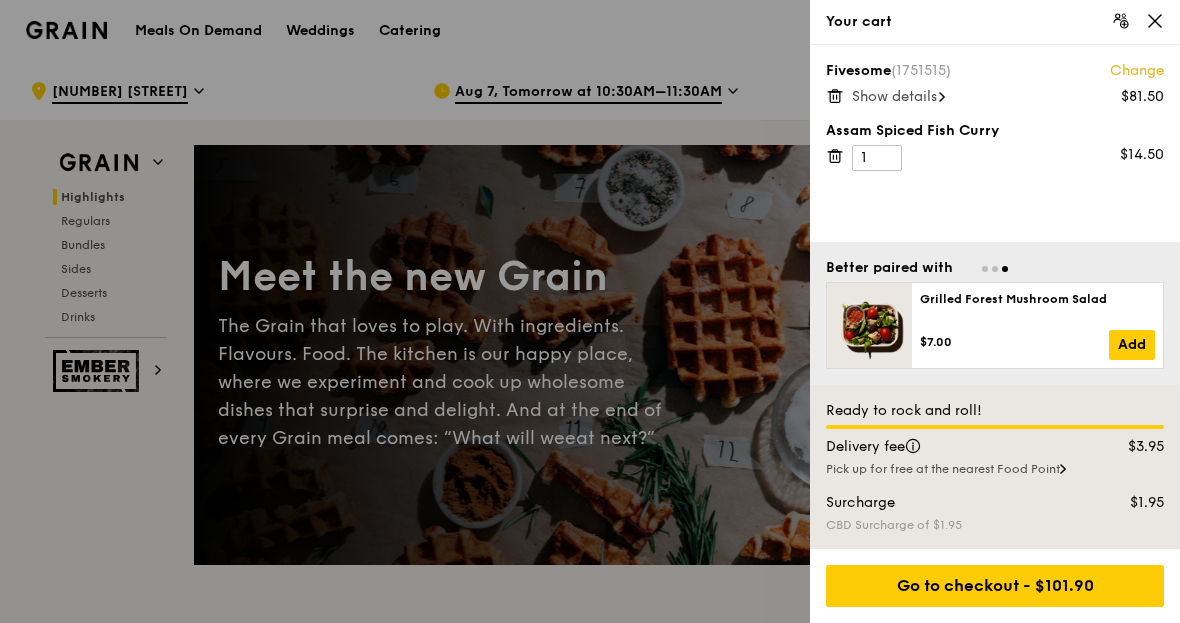 click on "Show details" at bounding box center (894, 96) 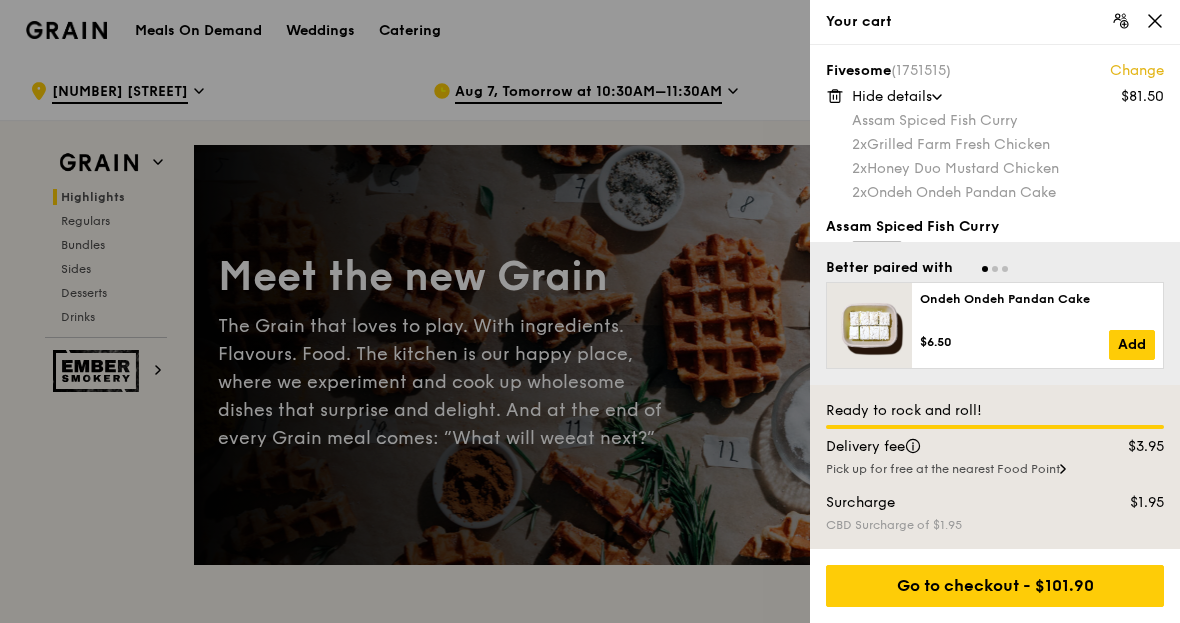 click on "Go to checkout - $101.90" at bounding box center [995, 586] 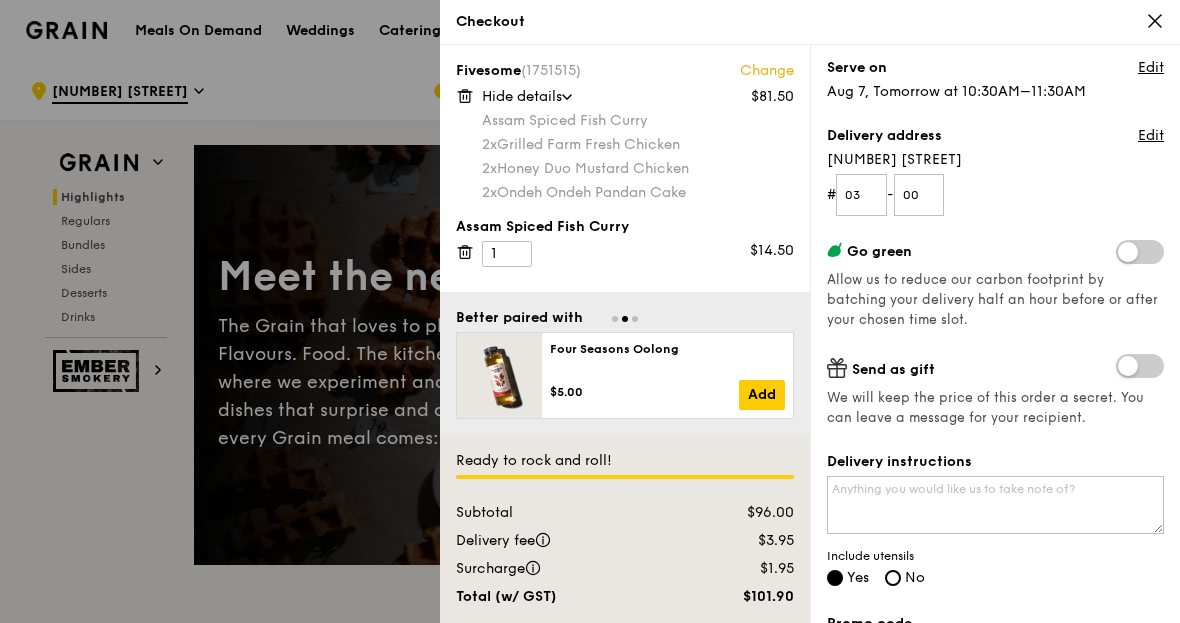 scroll, scrollTop: 189, scrollLeft: 0, axis: vertical 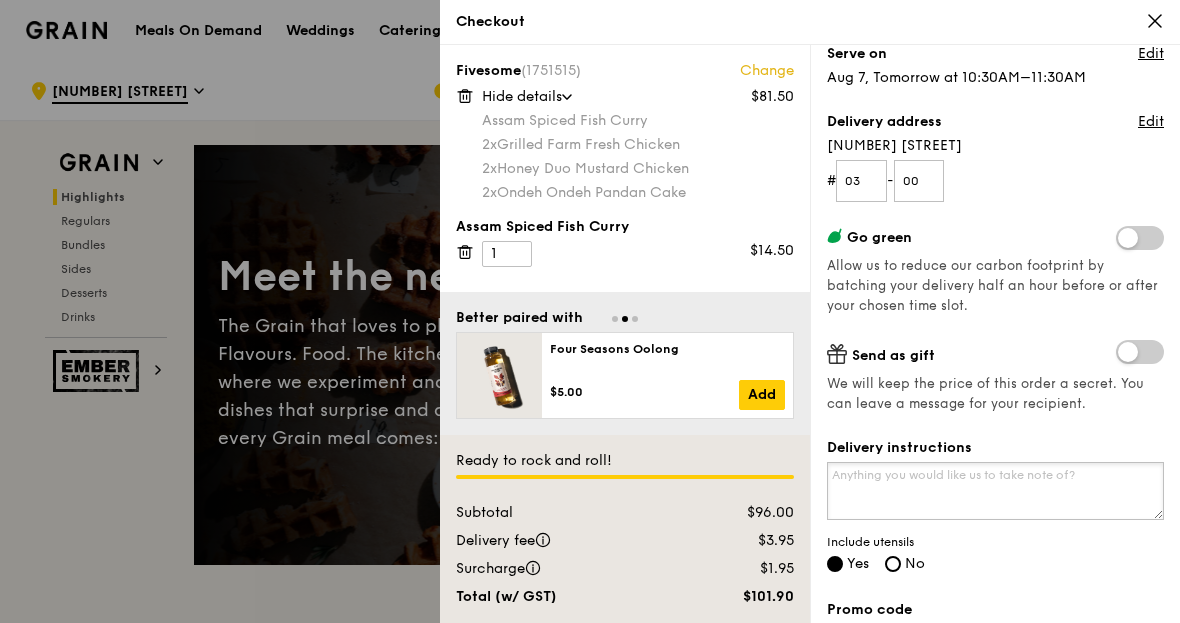 click on "Delivery instructions" at bounding box center (995, 491) 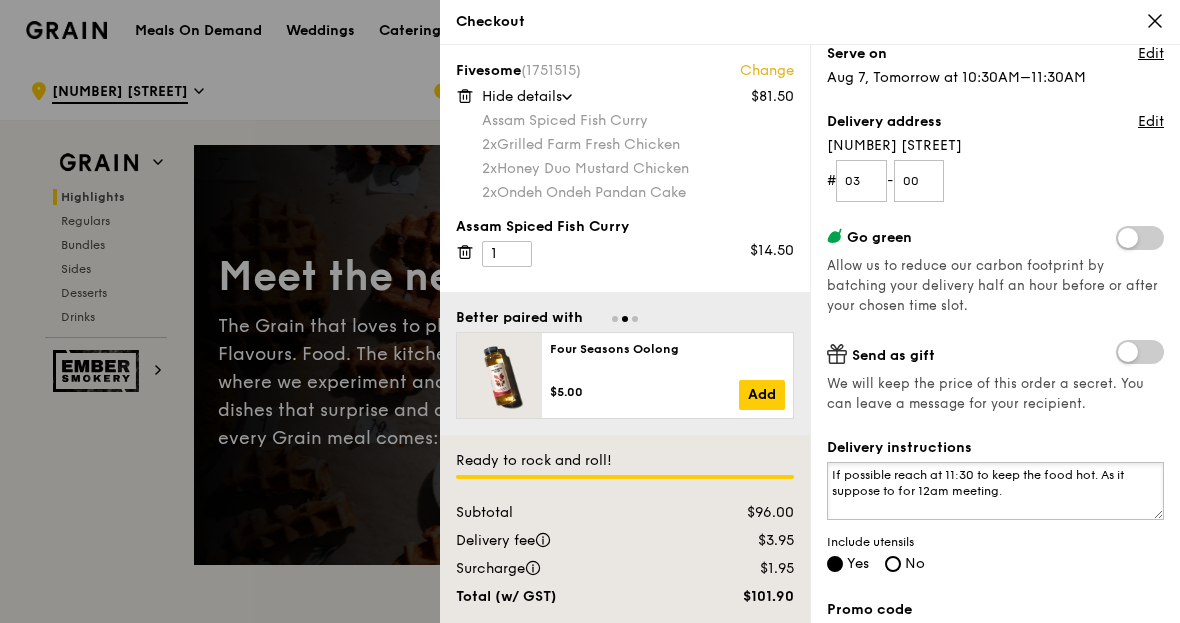 click on "If possible reach at 11:30 to keep the food hot. As it suppose to for 12am meeting." at bounding box center [995, 491] 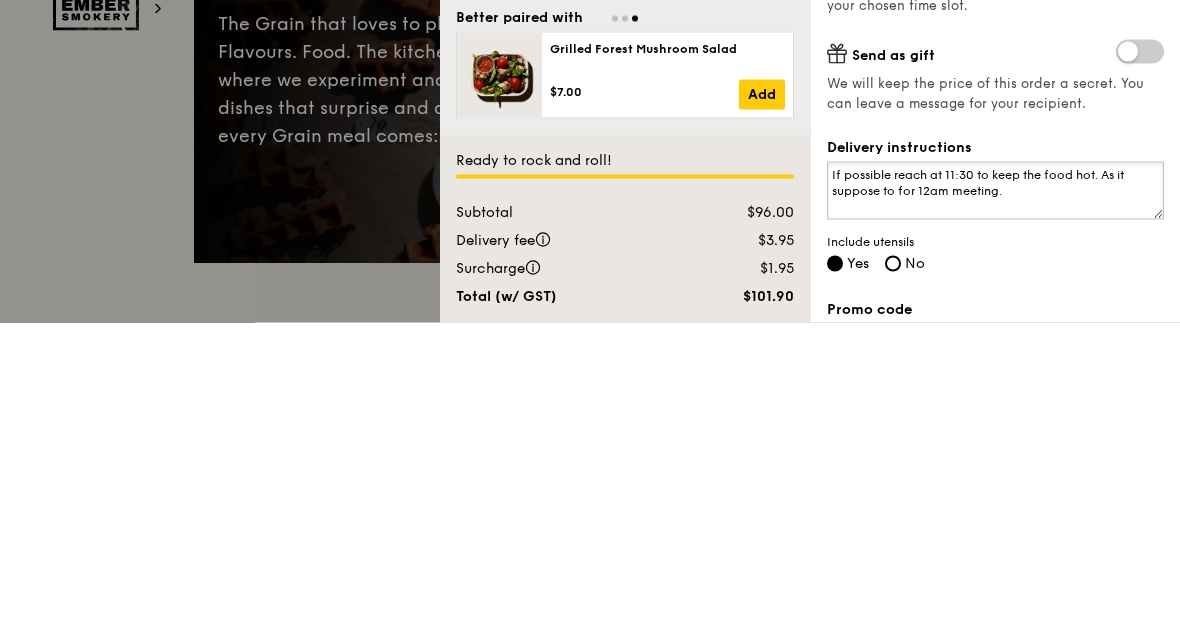 click on "If possible reach at 11:30 to keep the food hot. As it suppose to for 12am meeting." at bounding box center (995, 491) 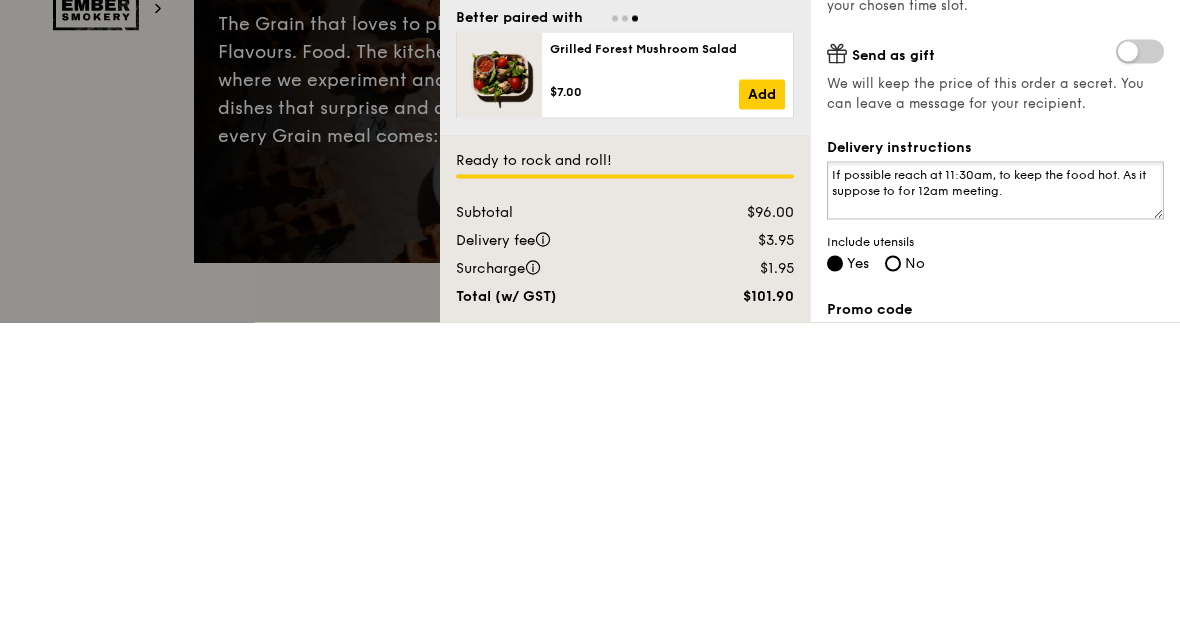 click on "If possible reach at 11:30am, to keep the food hot. As it suppose to for 12am meeting." at bounding box center (995, 491) 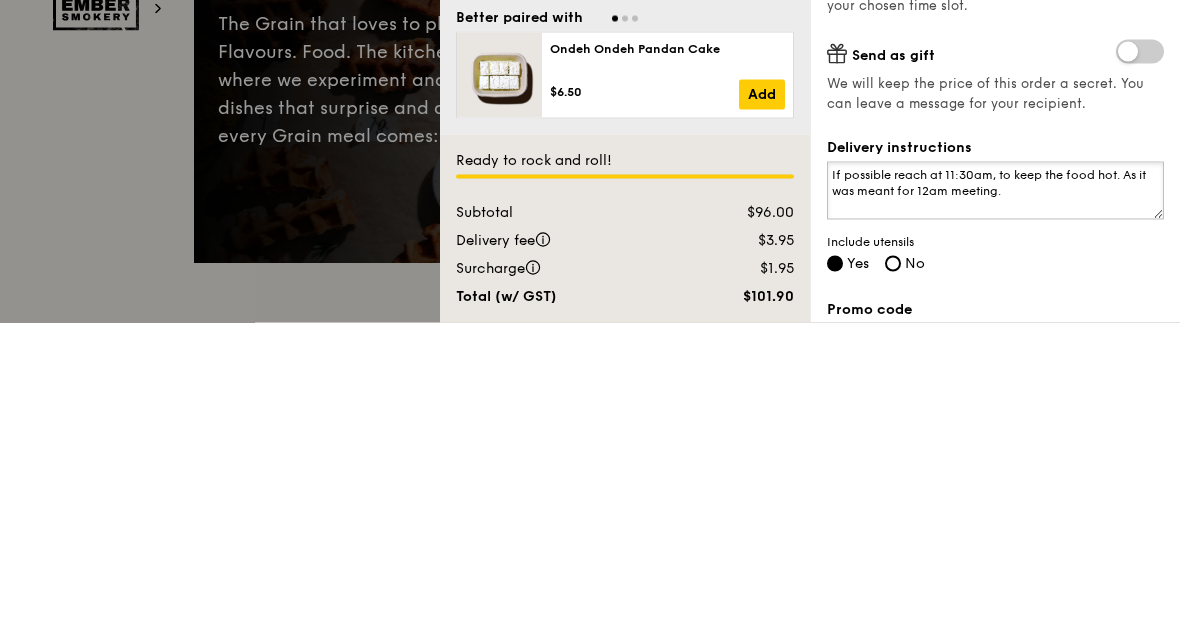 click on "If possible reach at 11:30am, to keep the food hot. As it was meant for 12am meeting." at bounding box center (995, 491) 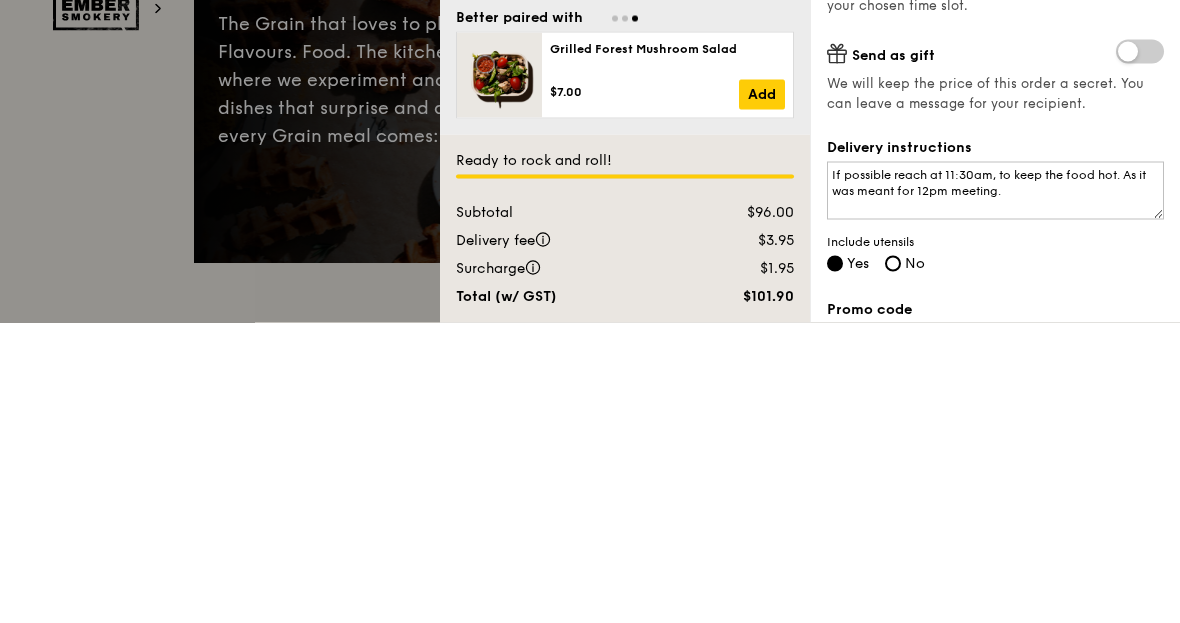scroll, scrollTop: 301, scrollLeft: 0, axis: vertical 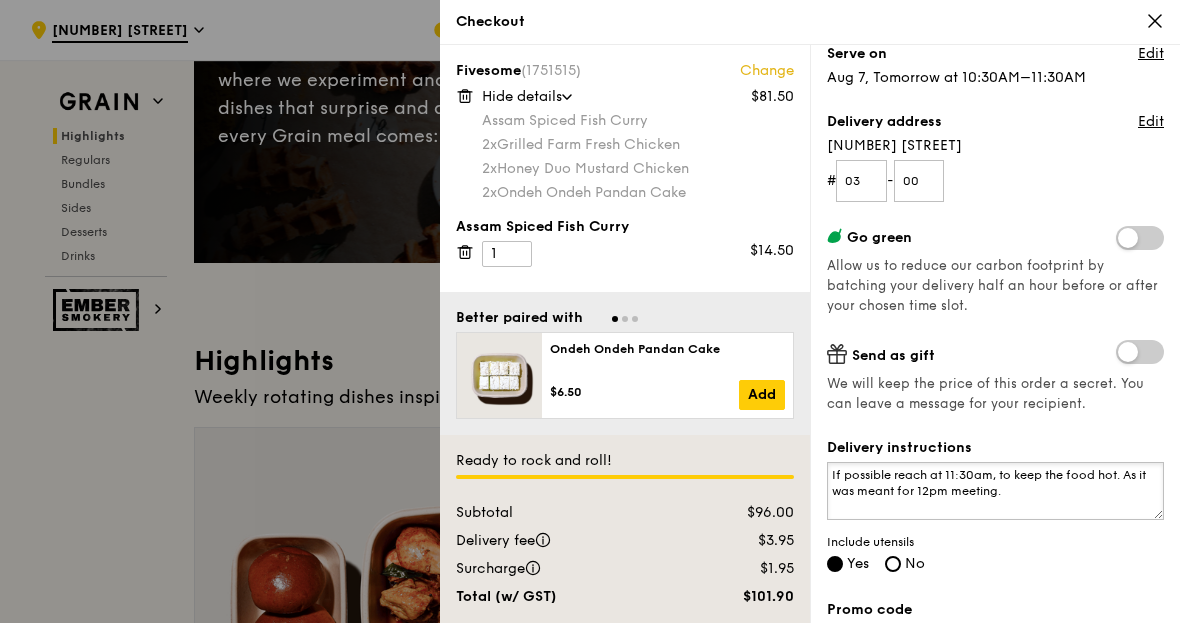 click on "If possible reach at 11:30am, to keep the food hot. As it was meant for 12pm meeting." at bounding box center [995, 491] 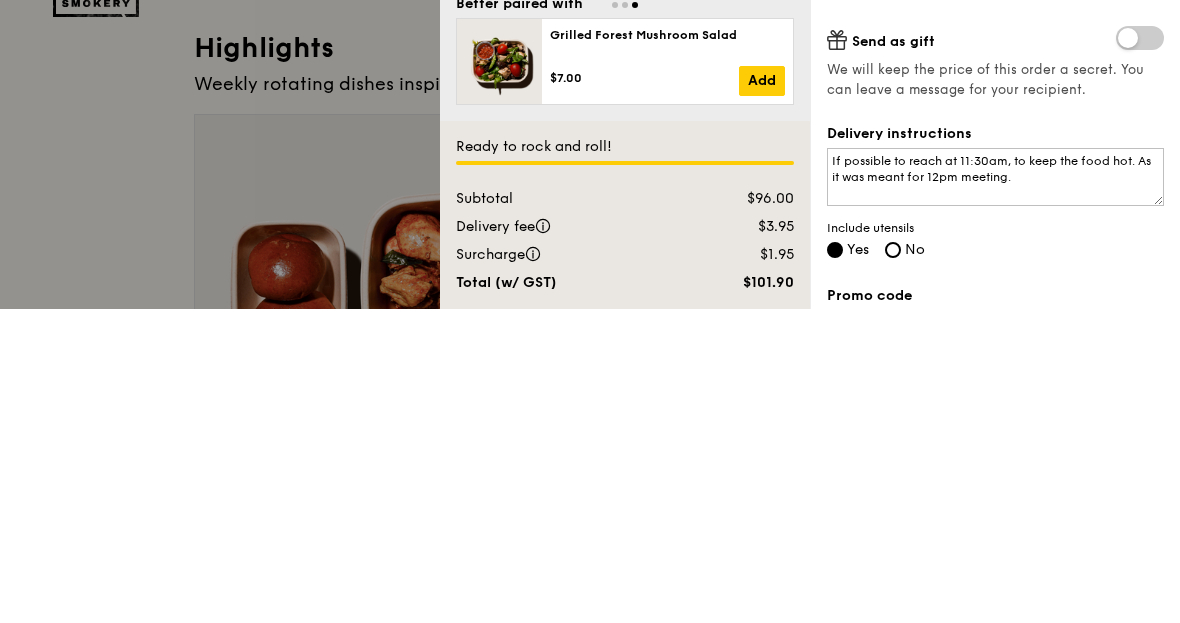scroll, scrollTop: 615, scrollLeft: 0, axis: vertical 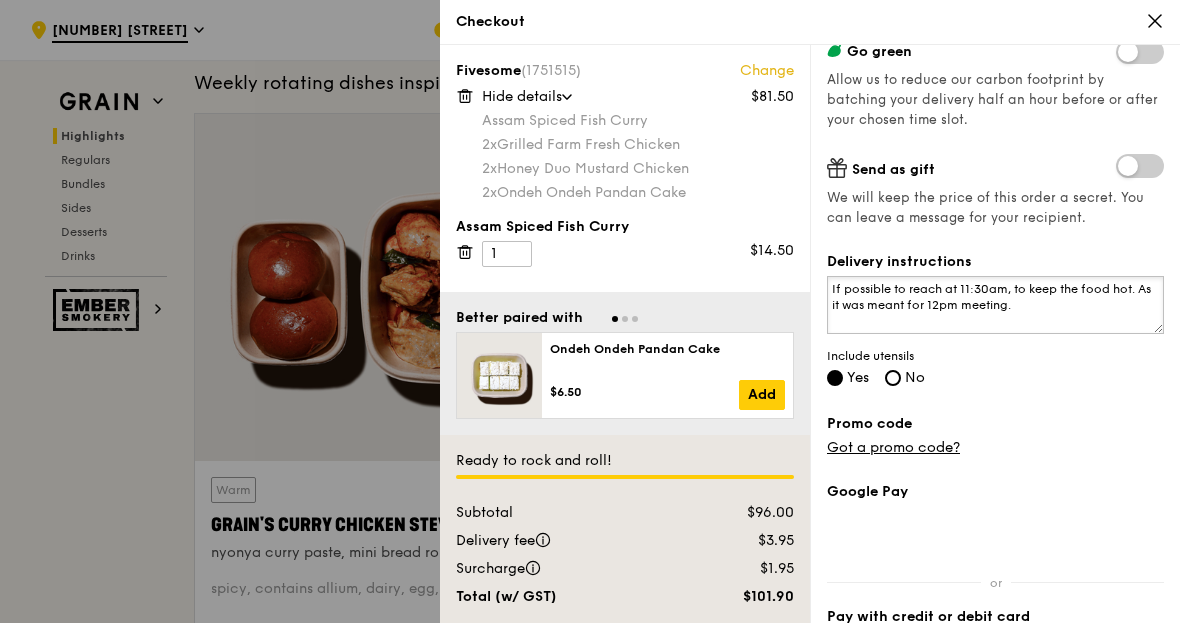type on "If possible to reach at 11:30am, to keep the food hot. As it was meant for 12pm meeting." 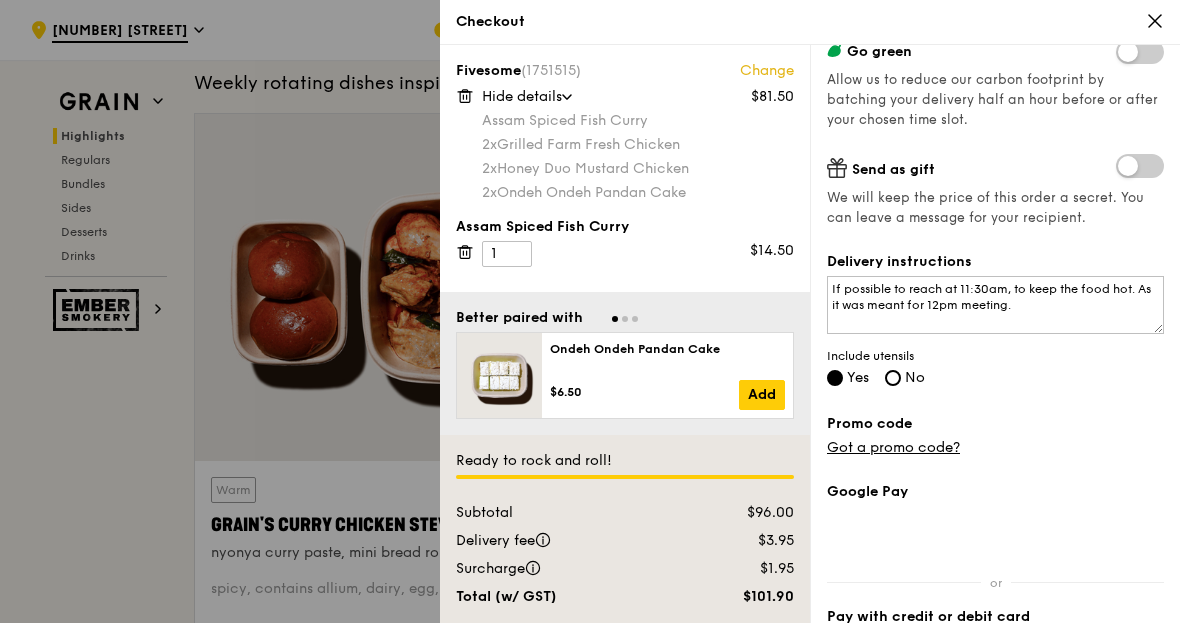 click on "Add this card to my payments" at bounding box center [995, 699] 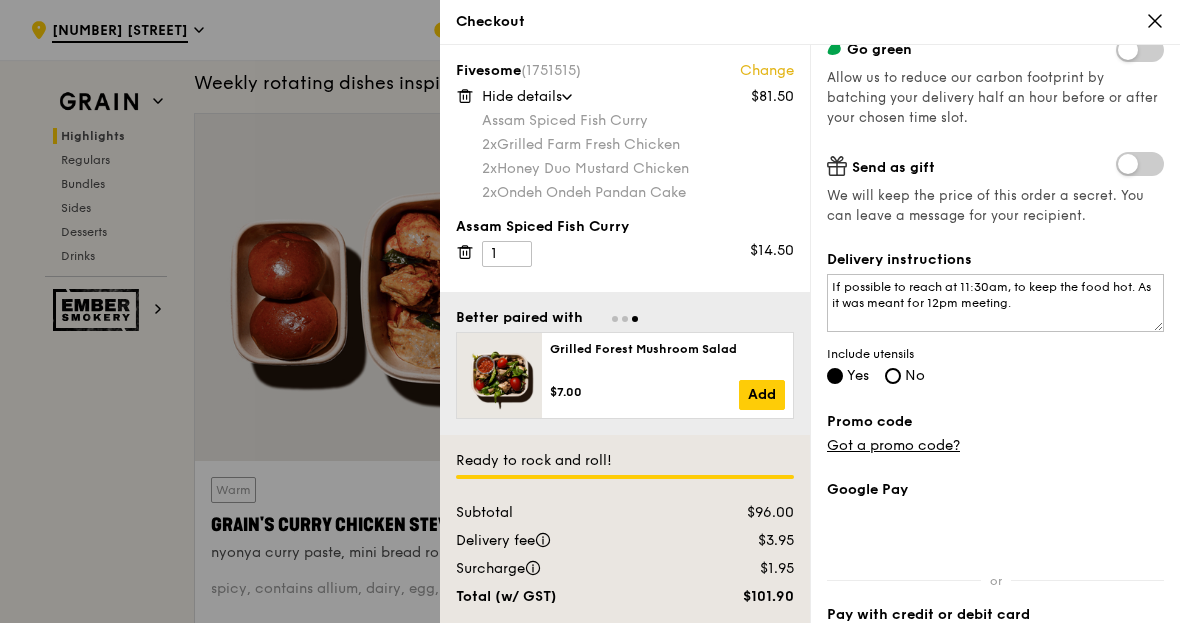 scroll, scrollTop: 375, scrollLeft: 0, axis: vertical 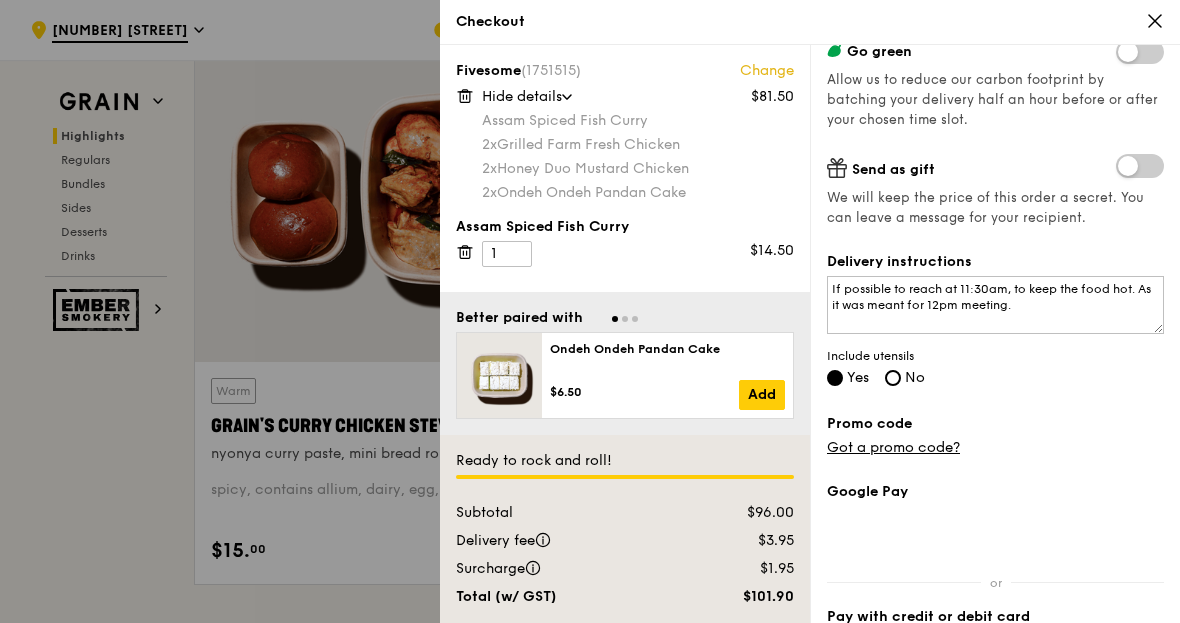 click at bounding box center [1140, 166] 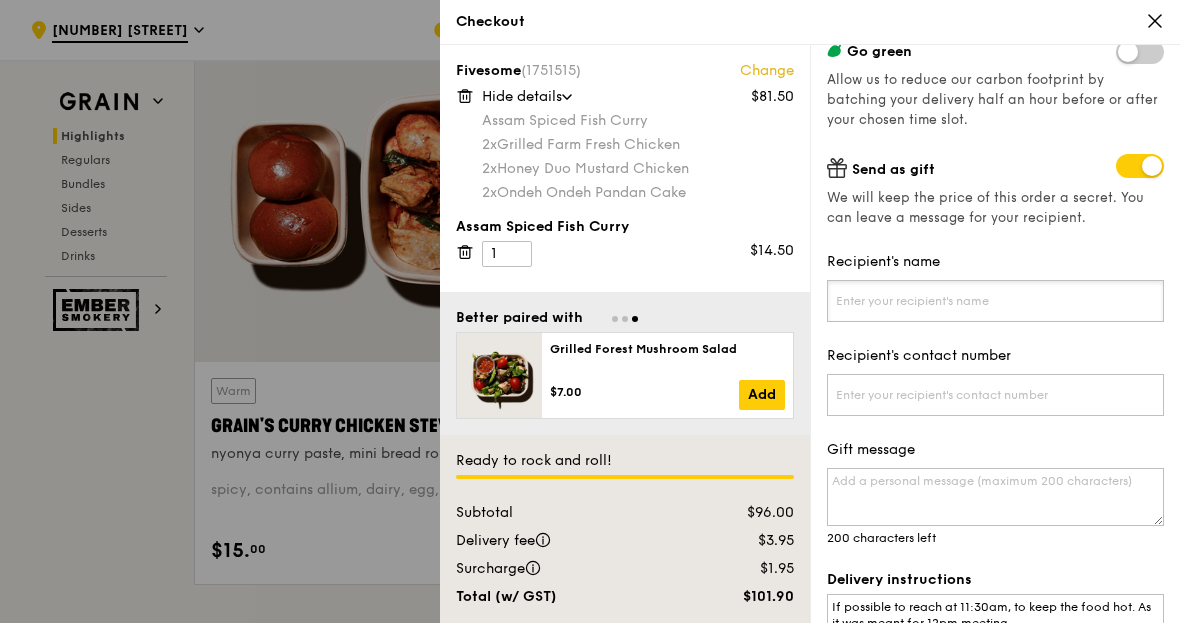 click on "Recipient's name" at bounding box center [995, 301] 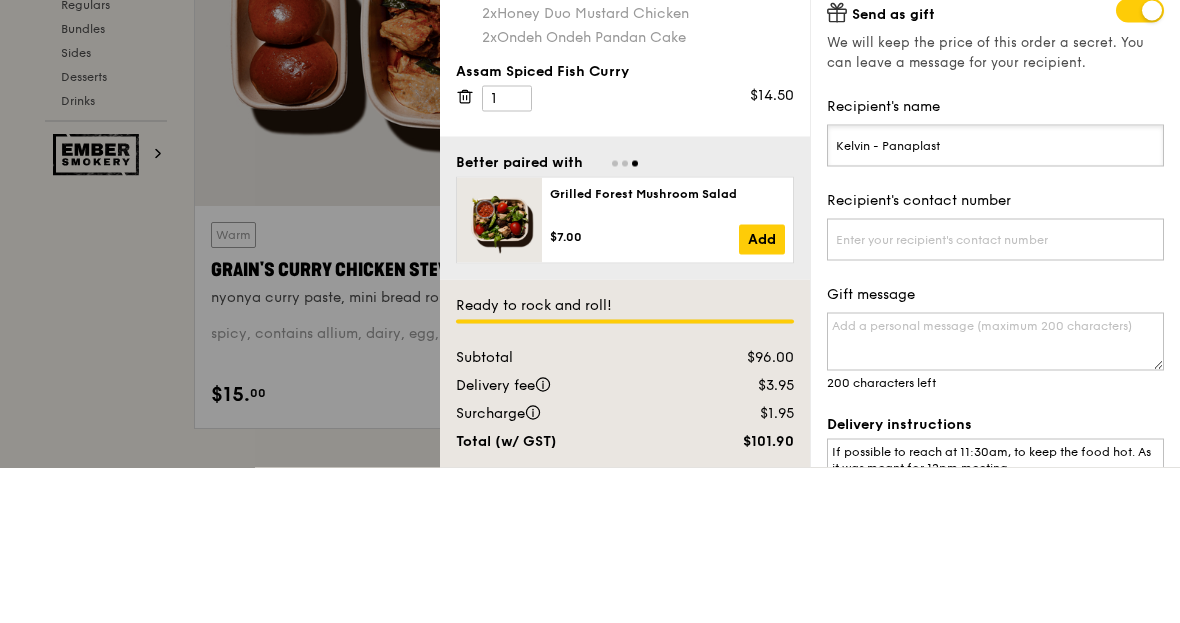 type on "Kelvin - Panaplast" 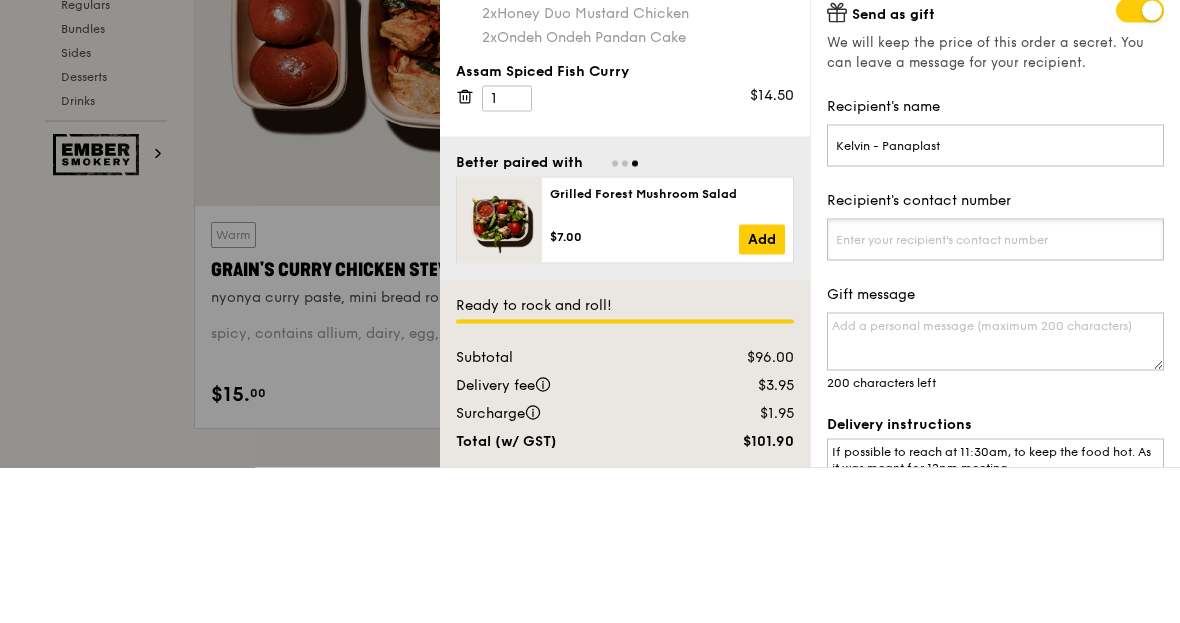 click on "Recipient's contact number" at bounding box center [995, 395] 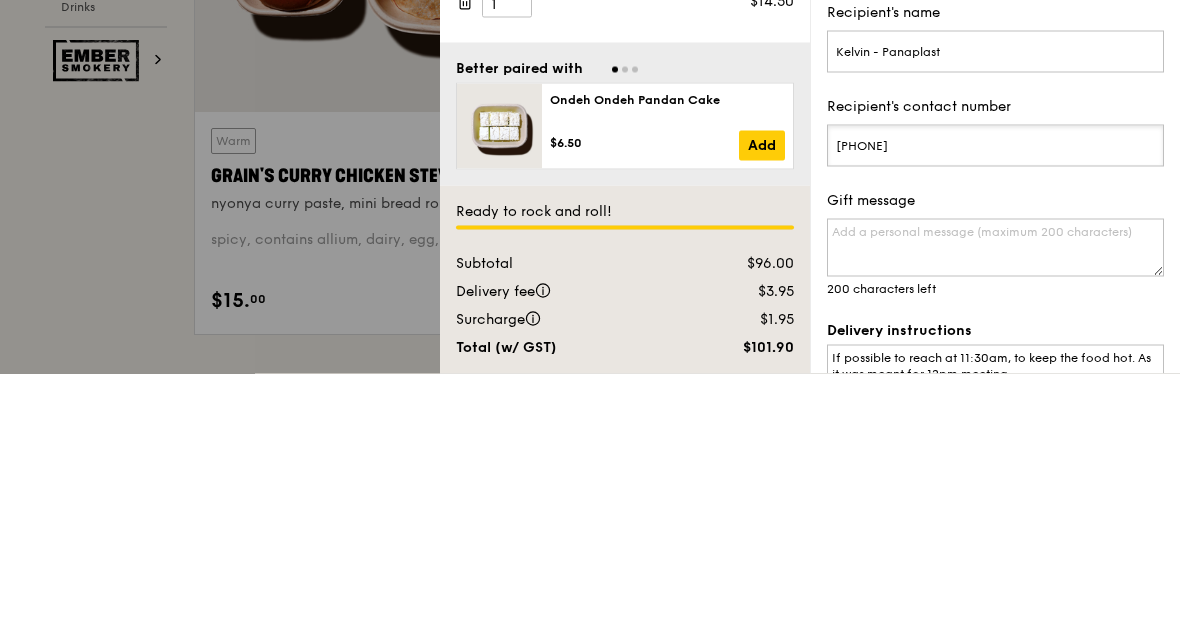 type on "[PHONE]" 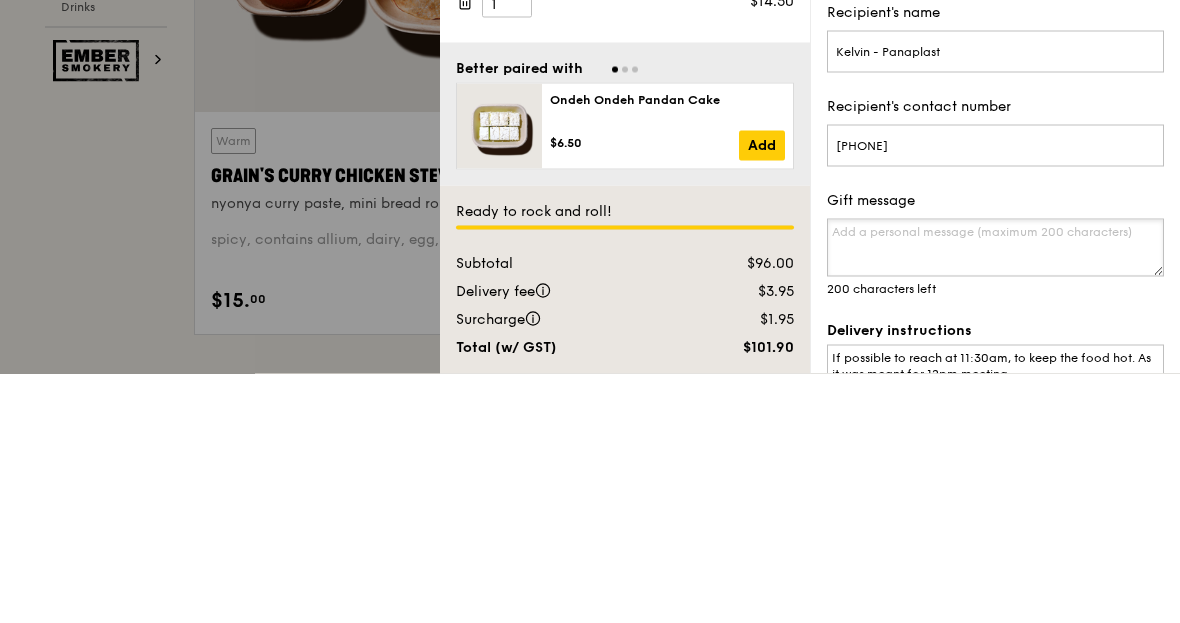 click on "Gift message" at bounding box center [995, 497] 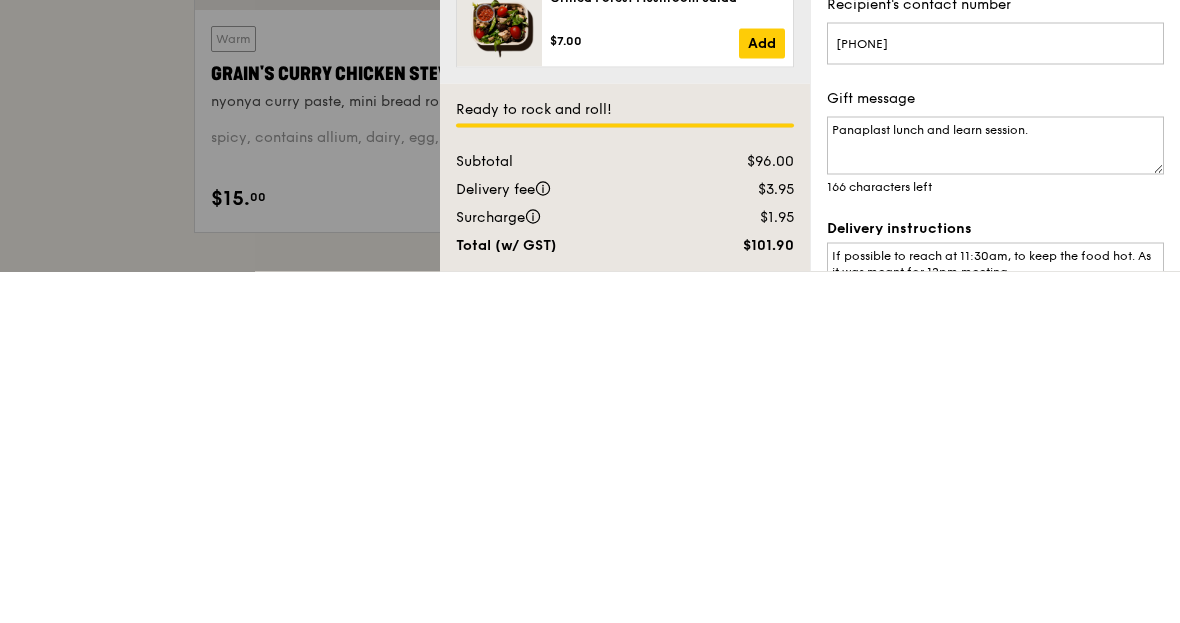 scroll, scrollTop: 1066, scrollLeft: 0, axis: vertical 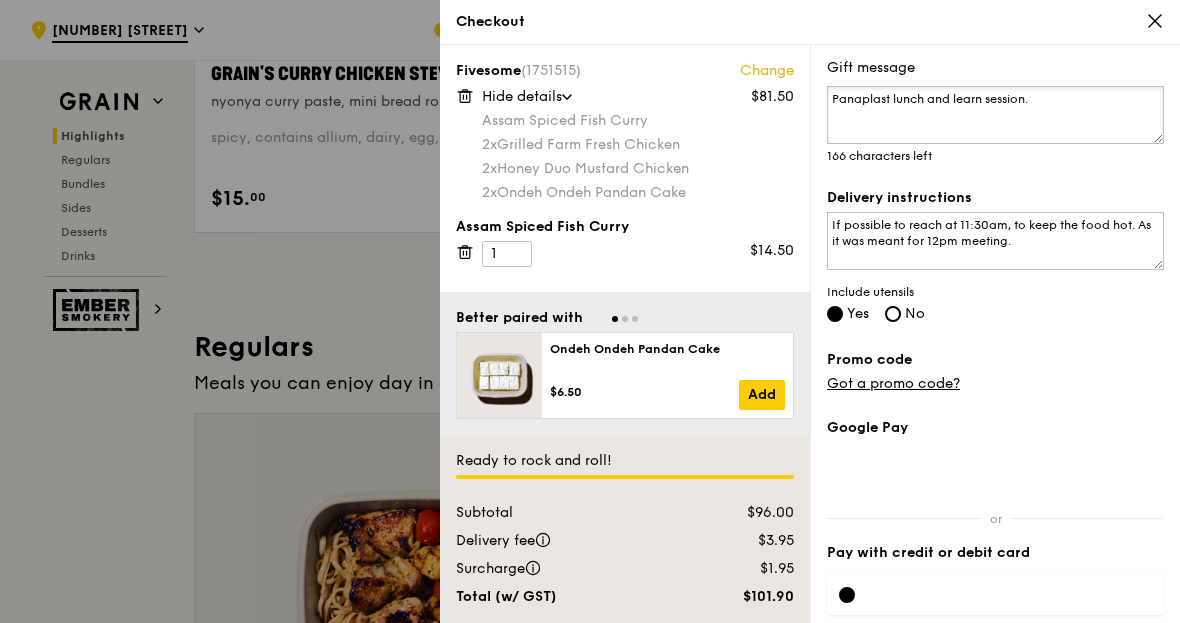 type on "Panaplast lunch and learn session." 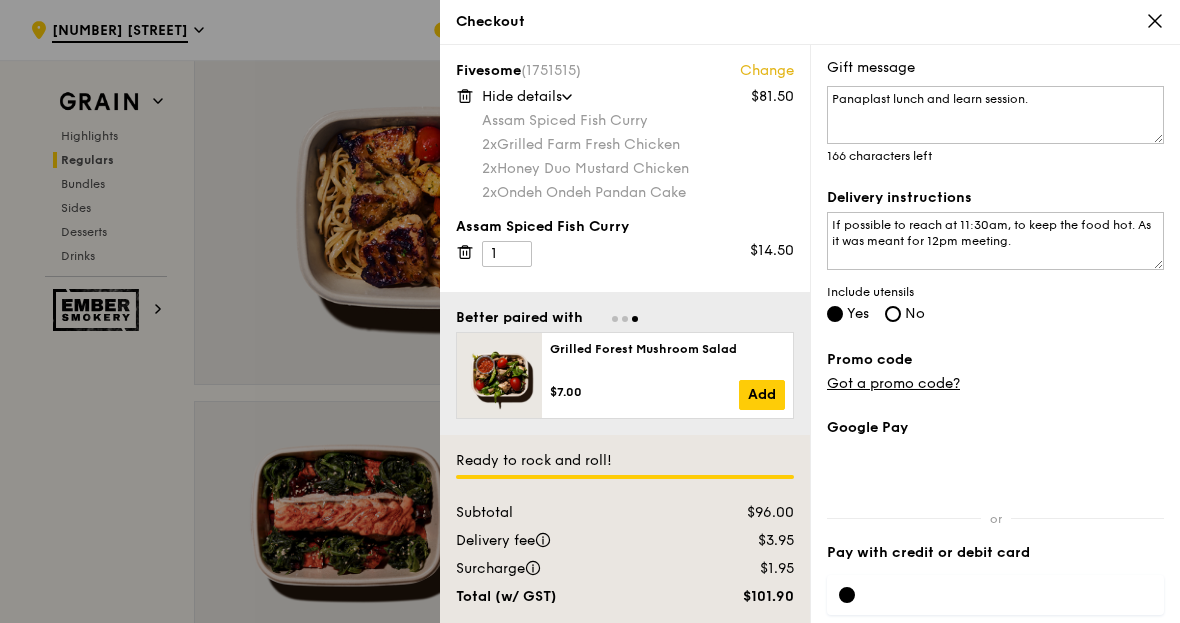 scroll, scrollTop: 1448, scrollLeft: 0, axis: vertical 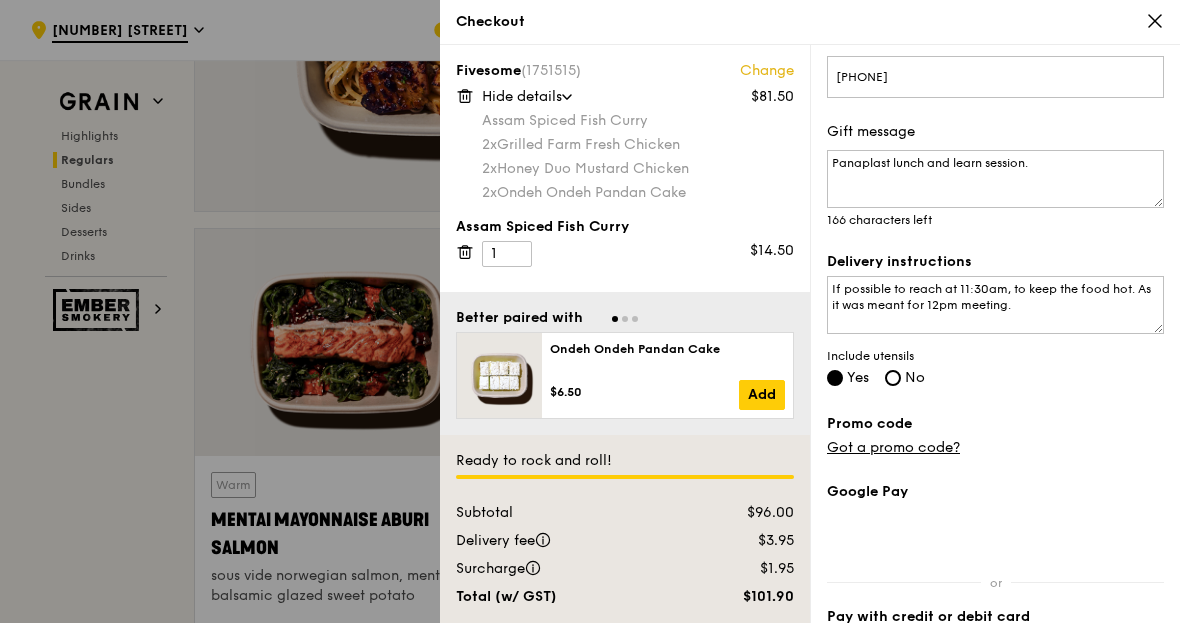 click on "Place order" at bounding box center [995, 740] 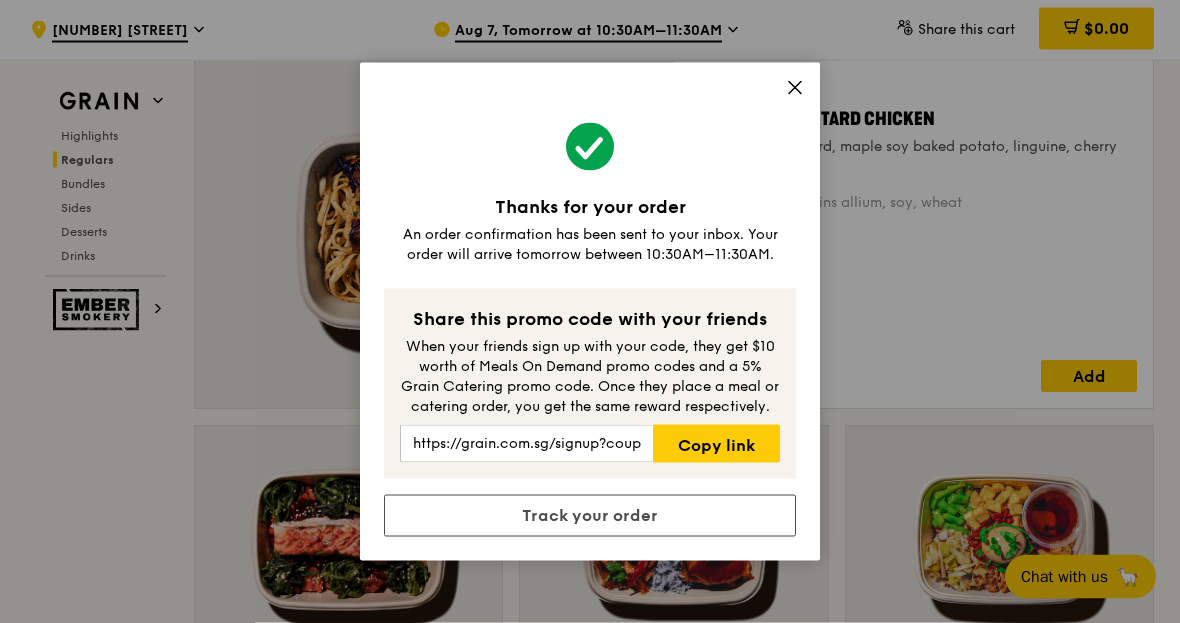 scroll, scrollTop: 1425, scrollLeft: 0, axis: vertical 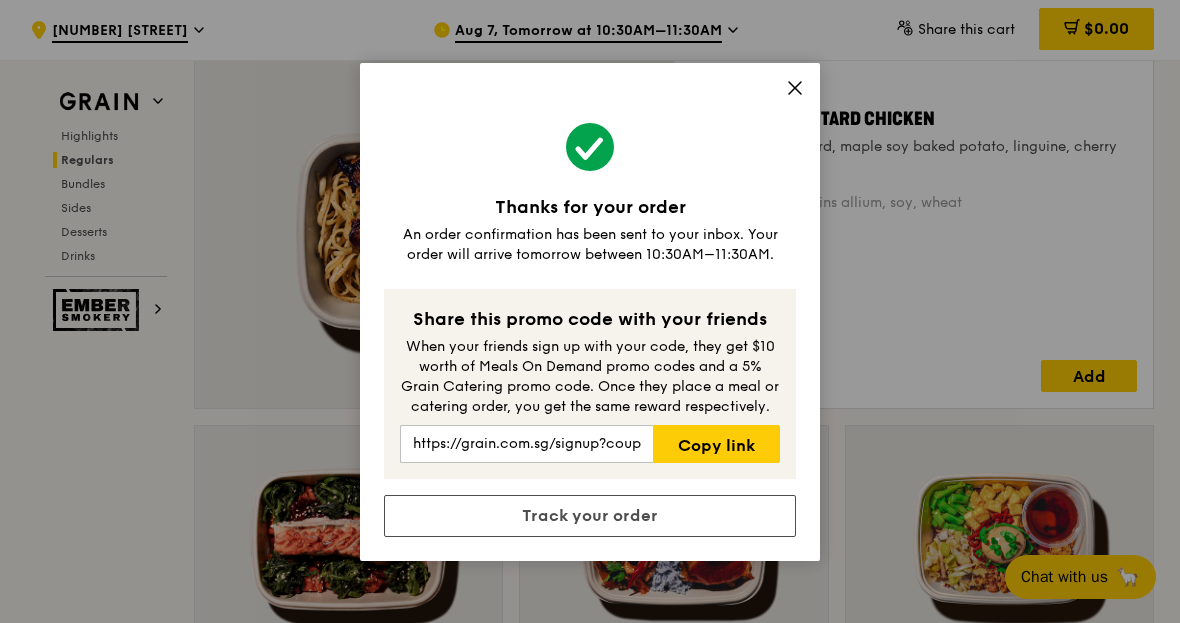 click 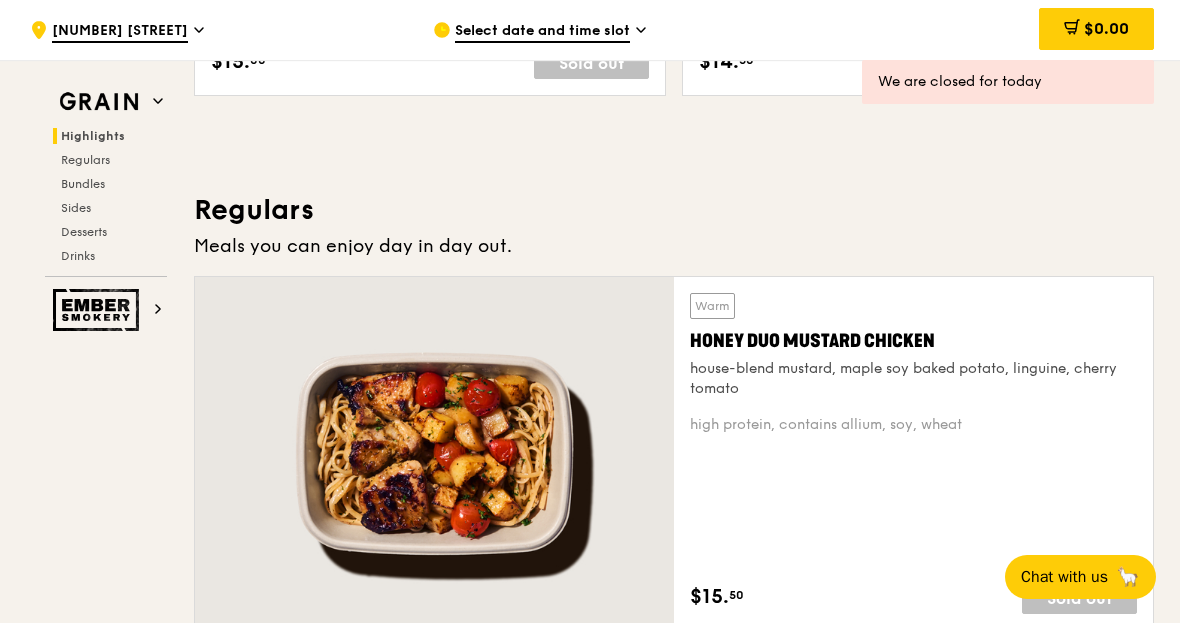 scroll, scrollTop: 1185, scrollLeft: 0, axis: vertical 